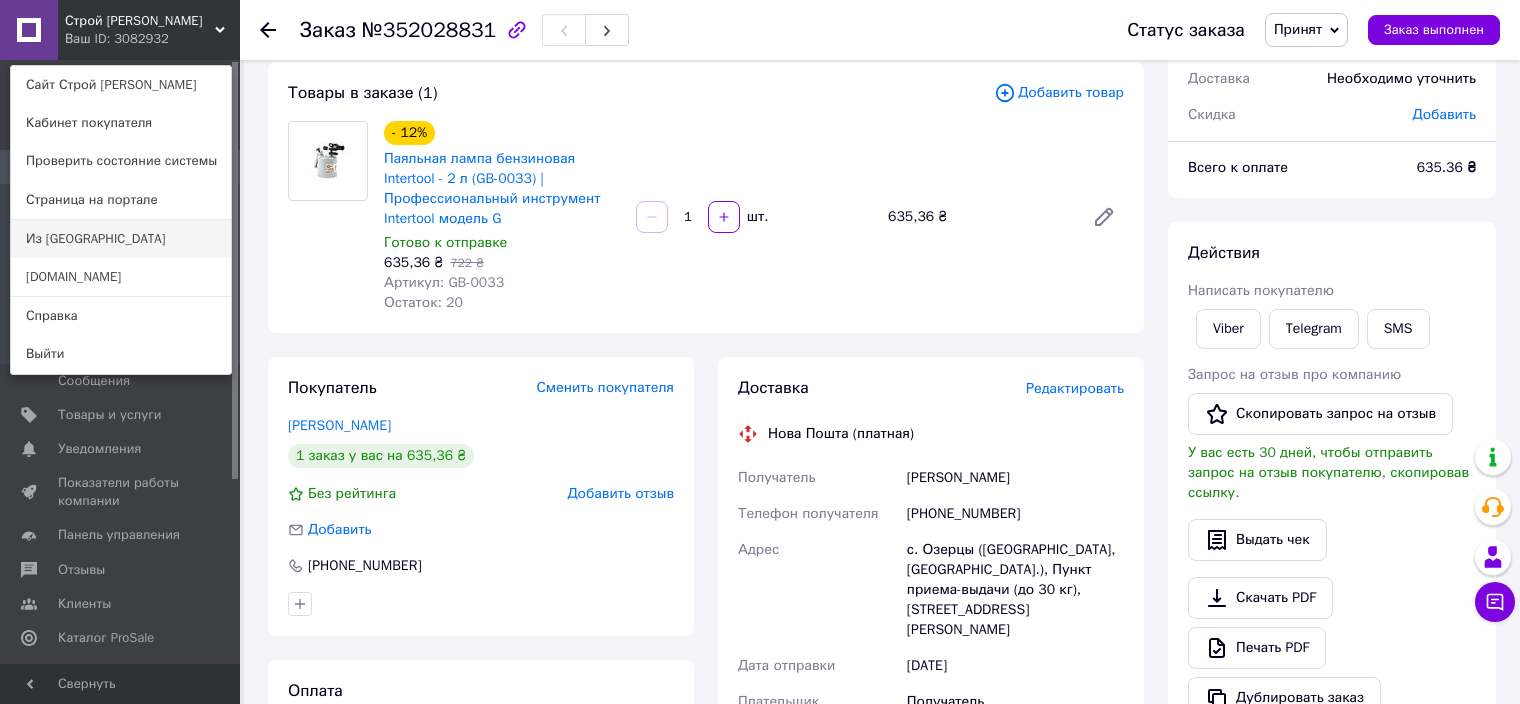 scroll, scrollTop: 110, scrollLeft: 0, axis: vertical 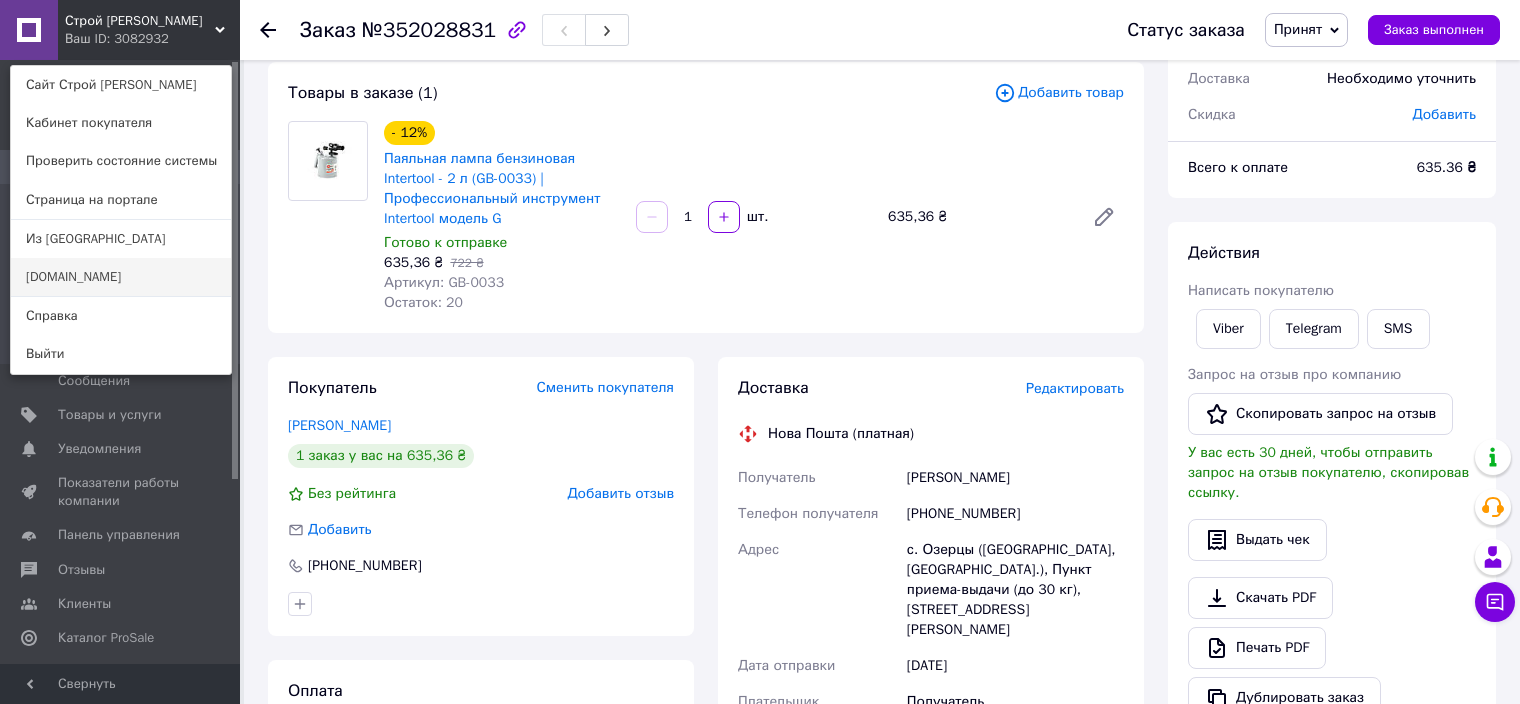 click on "[DOMAIN_NAME]" at bounding box center [121, 277] 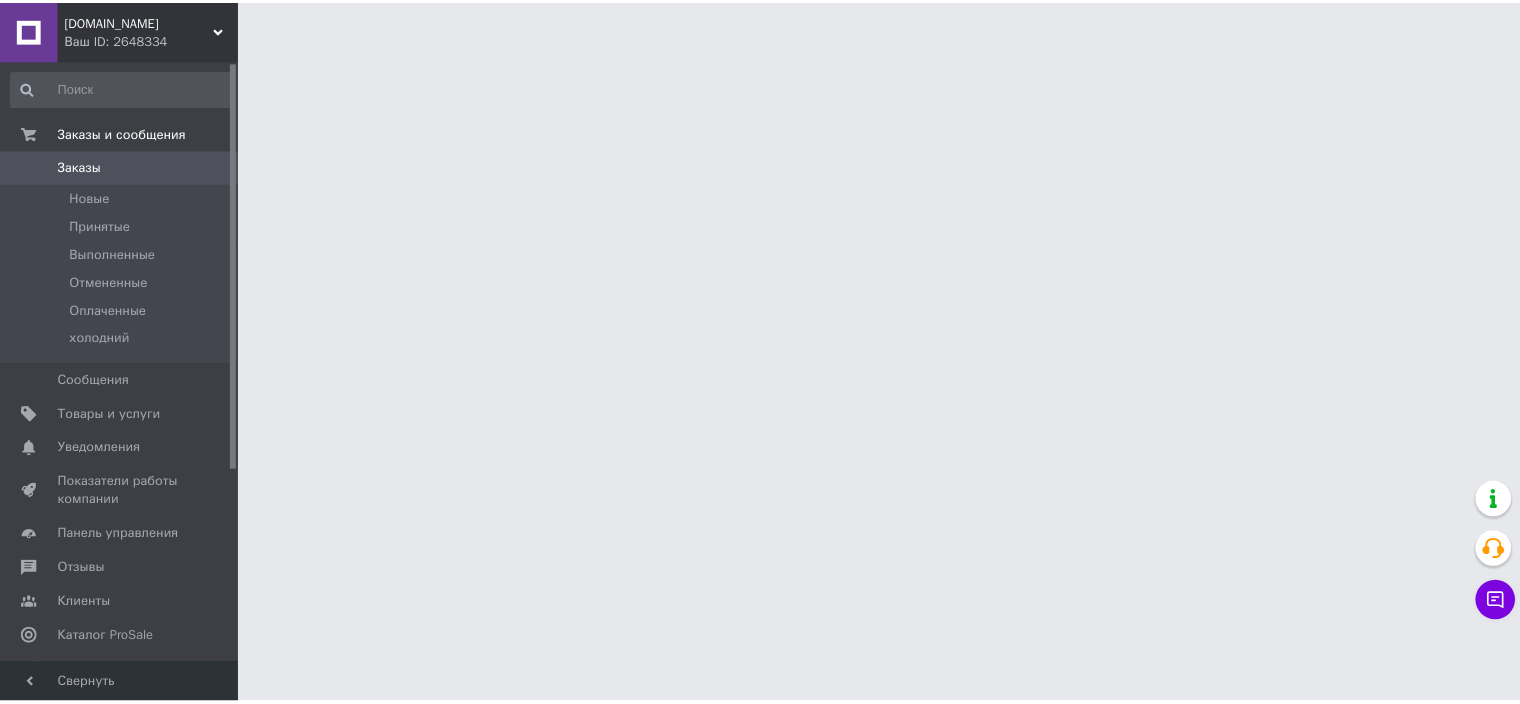 scroll, scrollTop: 0, scrollLeft: 0, axis: both 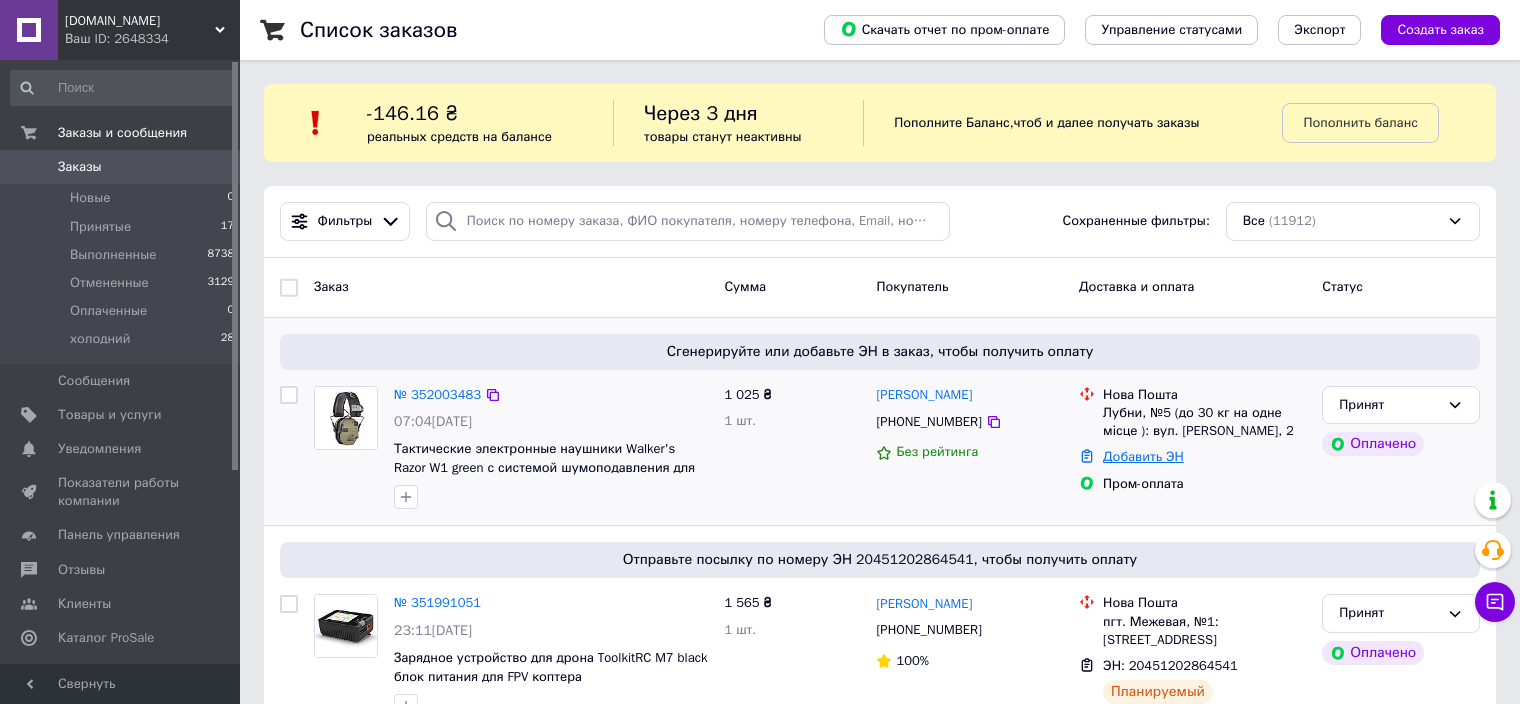 click on "Добавить ЭН" at bounding box center (1143, 456) 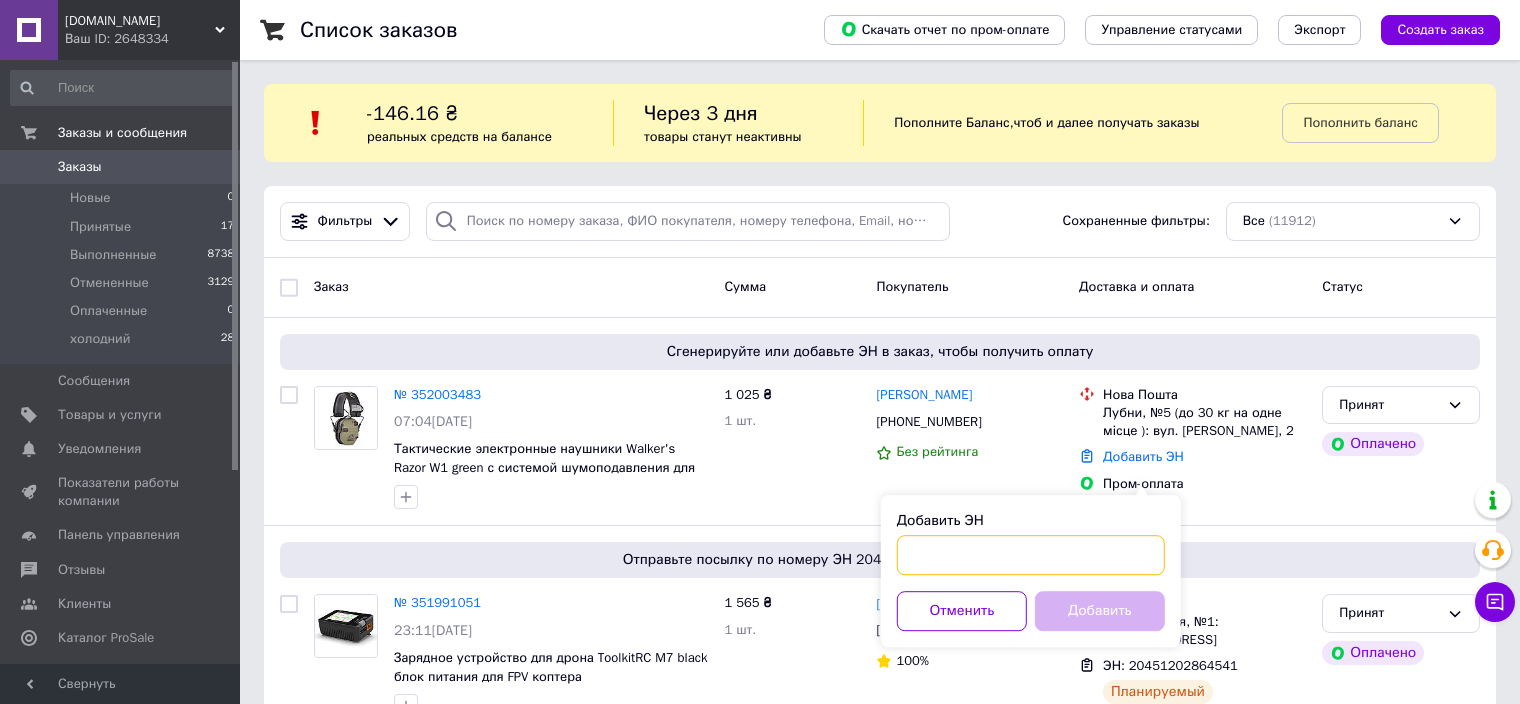 click on "Добавить ЭН" at bounding box center (1031, 555) 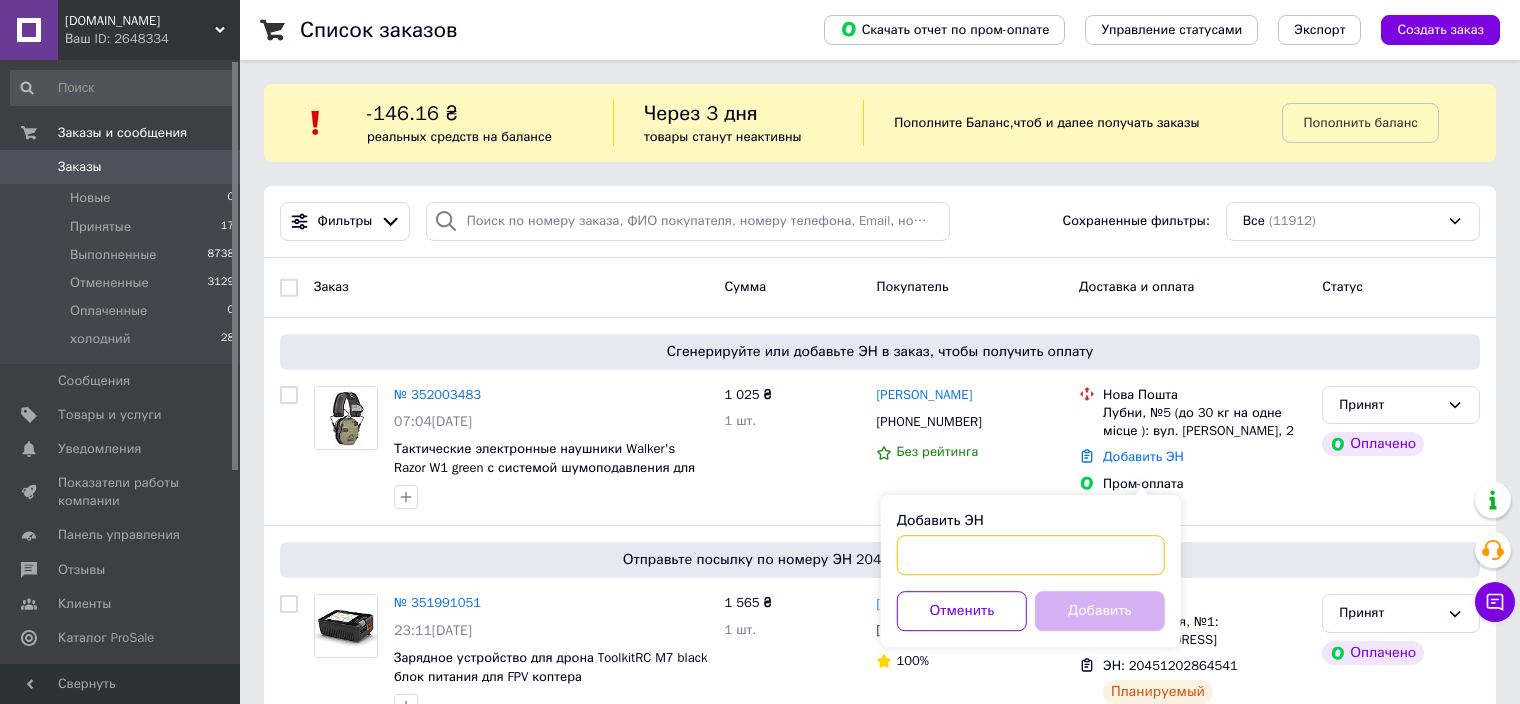 paste on "20451202966969" 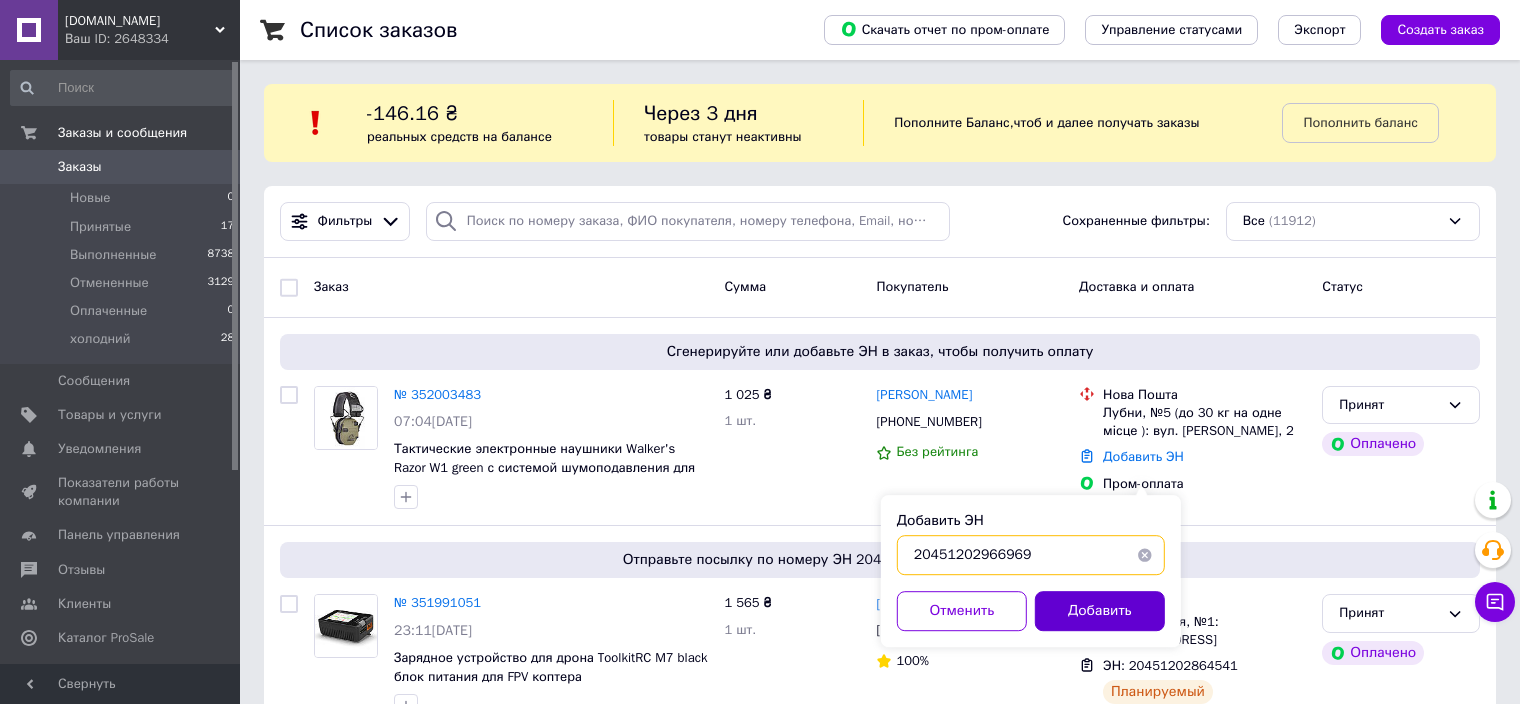 type on "20451202966969" 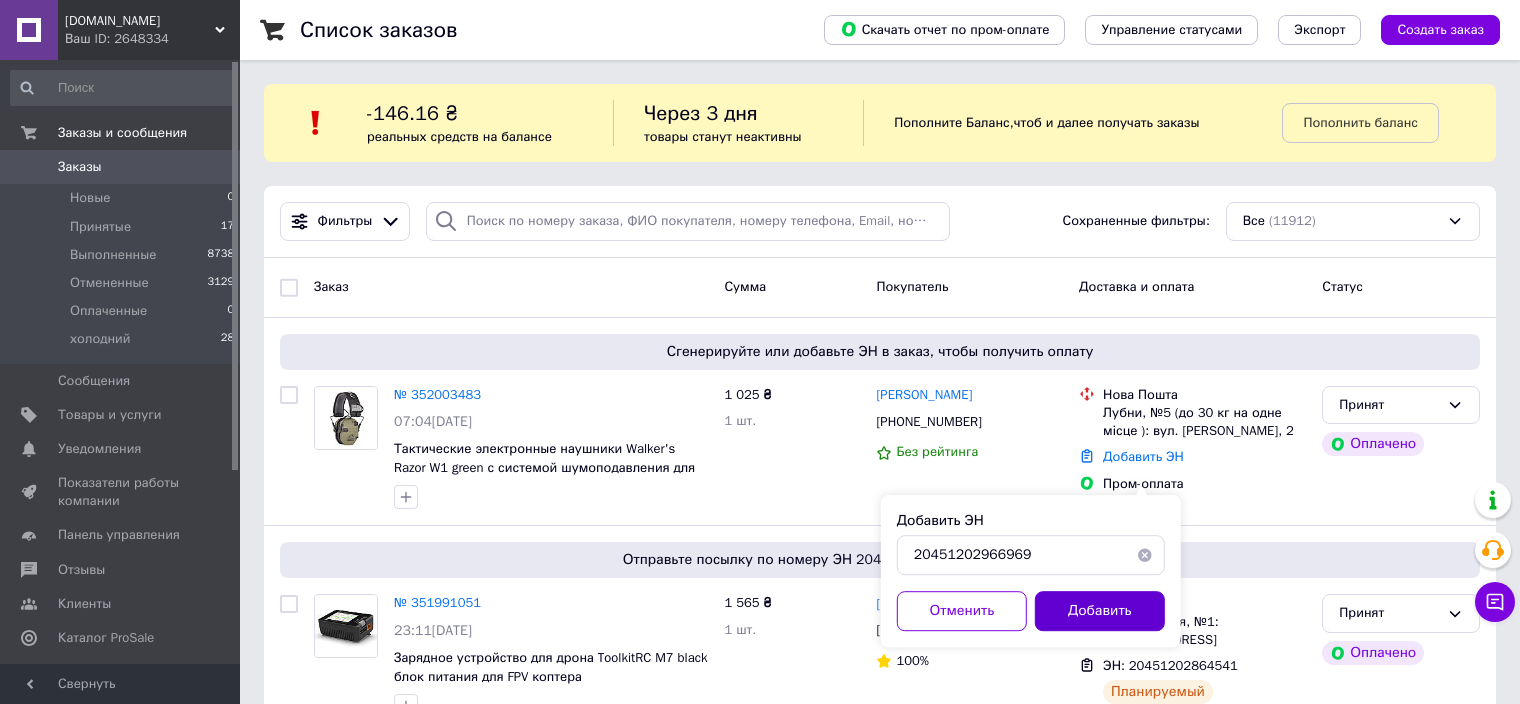click on "Добавить" at bounding box center (1100, 611) 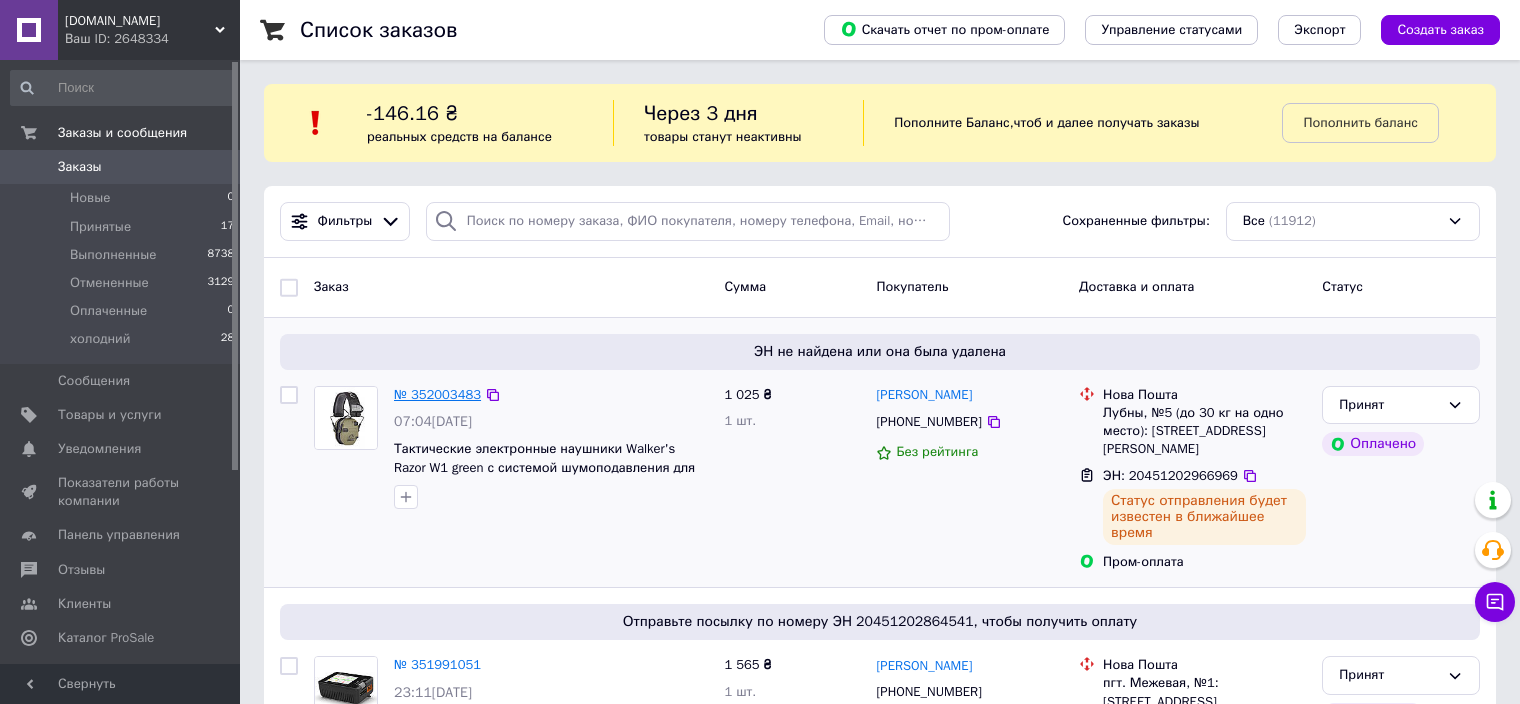 click on "№ 352003483" at bounding box center [437, 394] 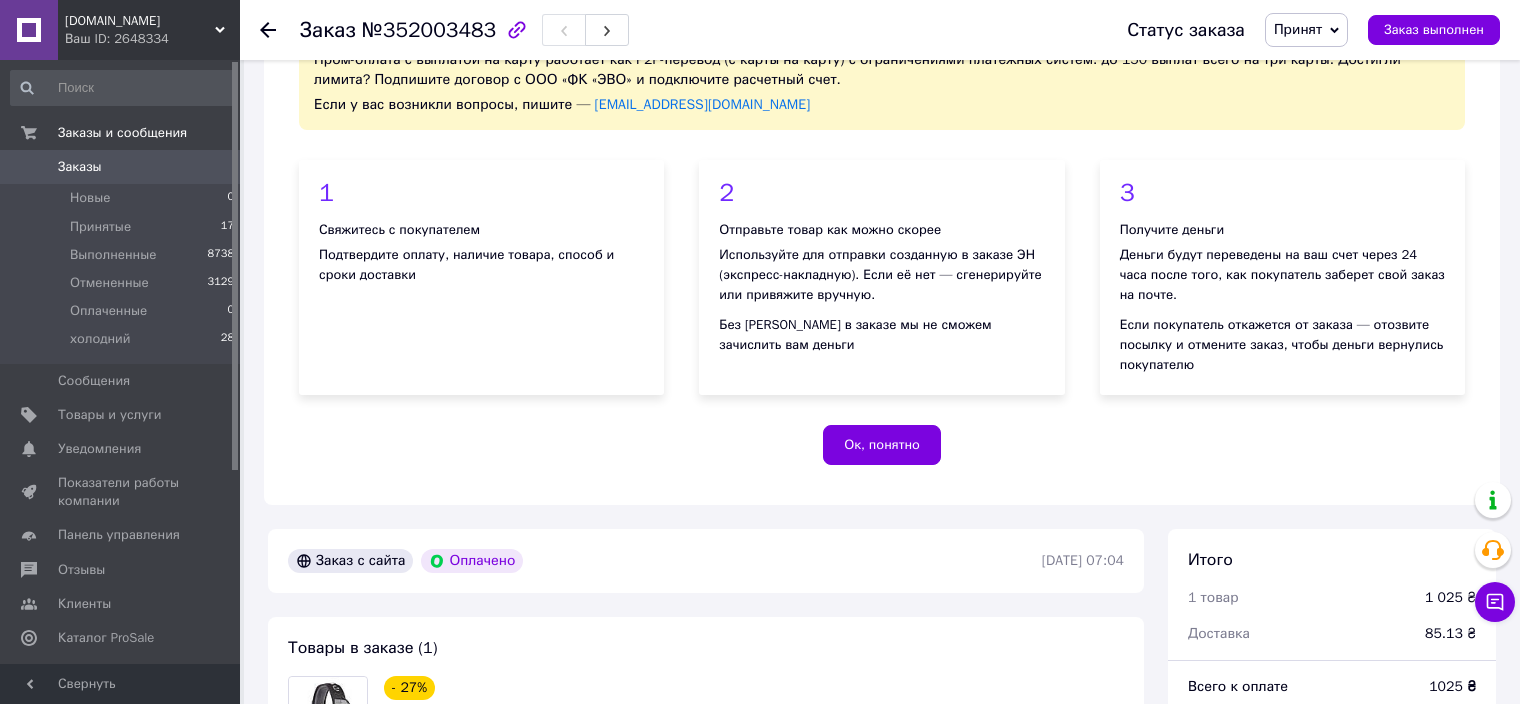 scroll, scrollTop: 400, scrollLeft: 0, axis: vertical 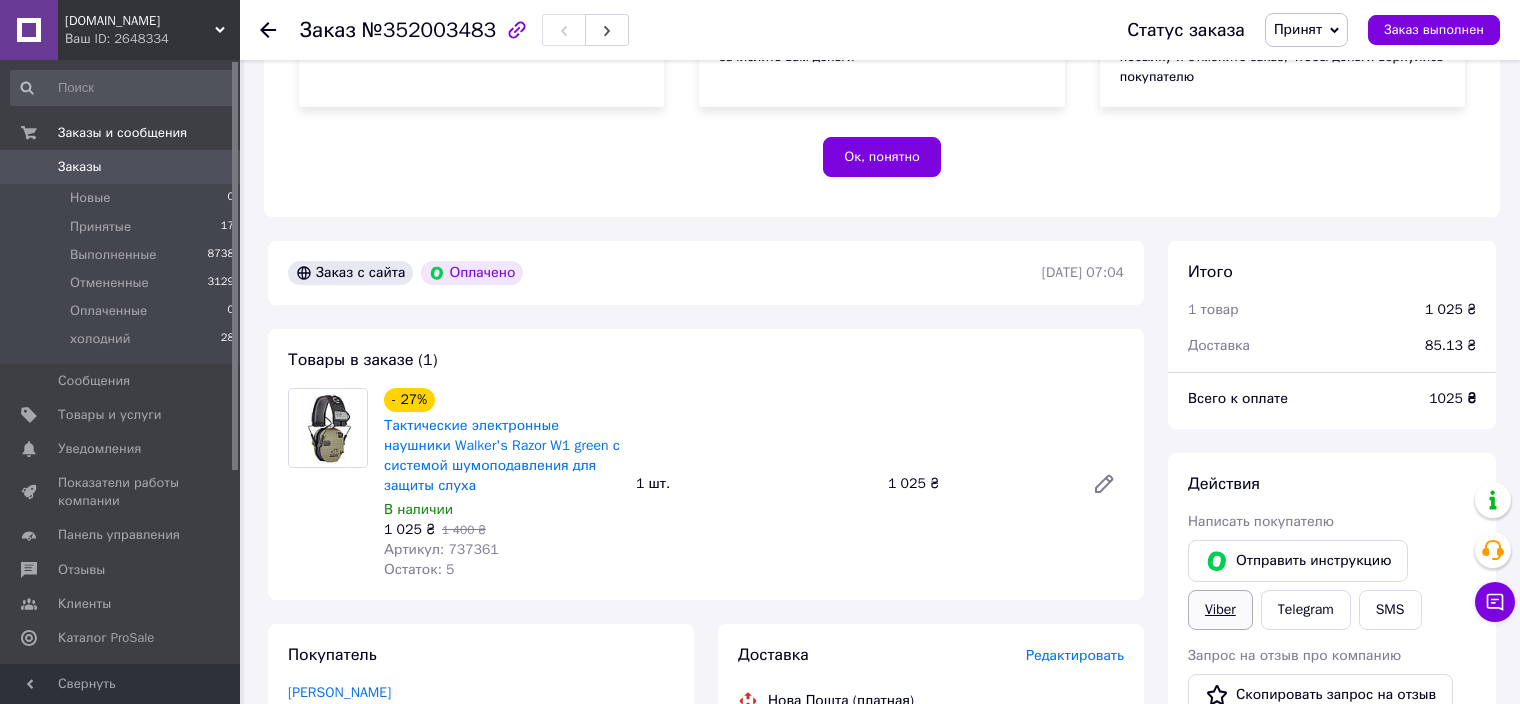 click on "Viber" at bounding box center (1220, 610) 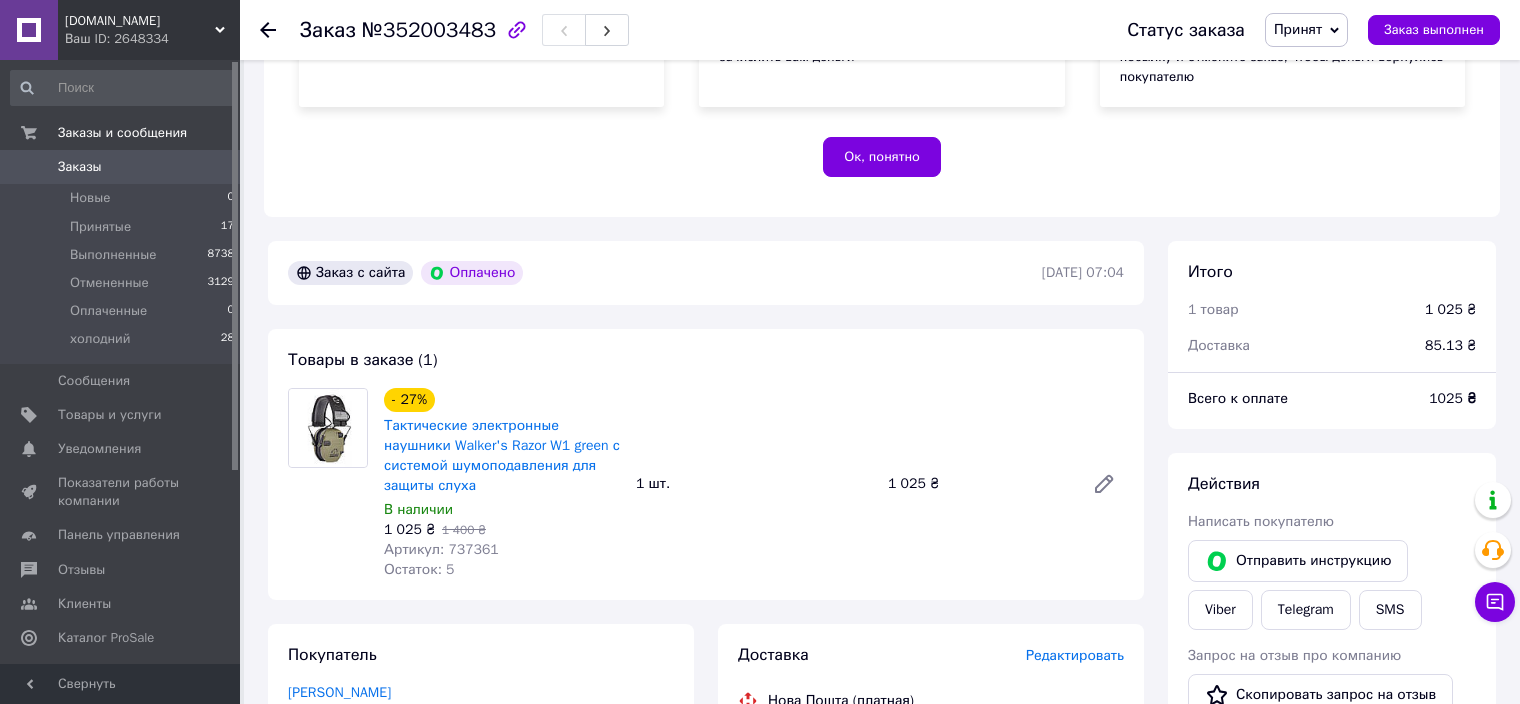 click on "Ваш ID: 2648334" at bounding box center [152, 39] 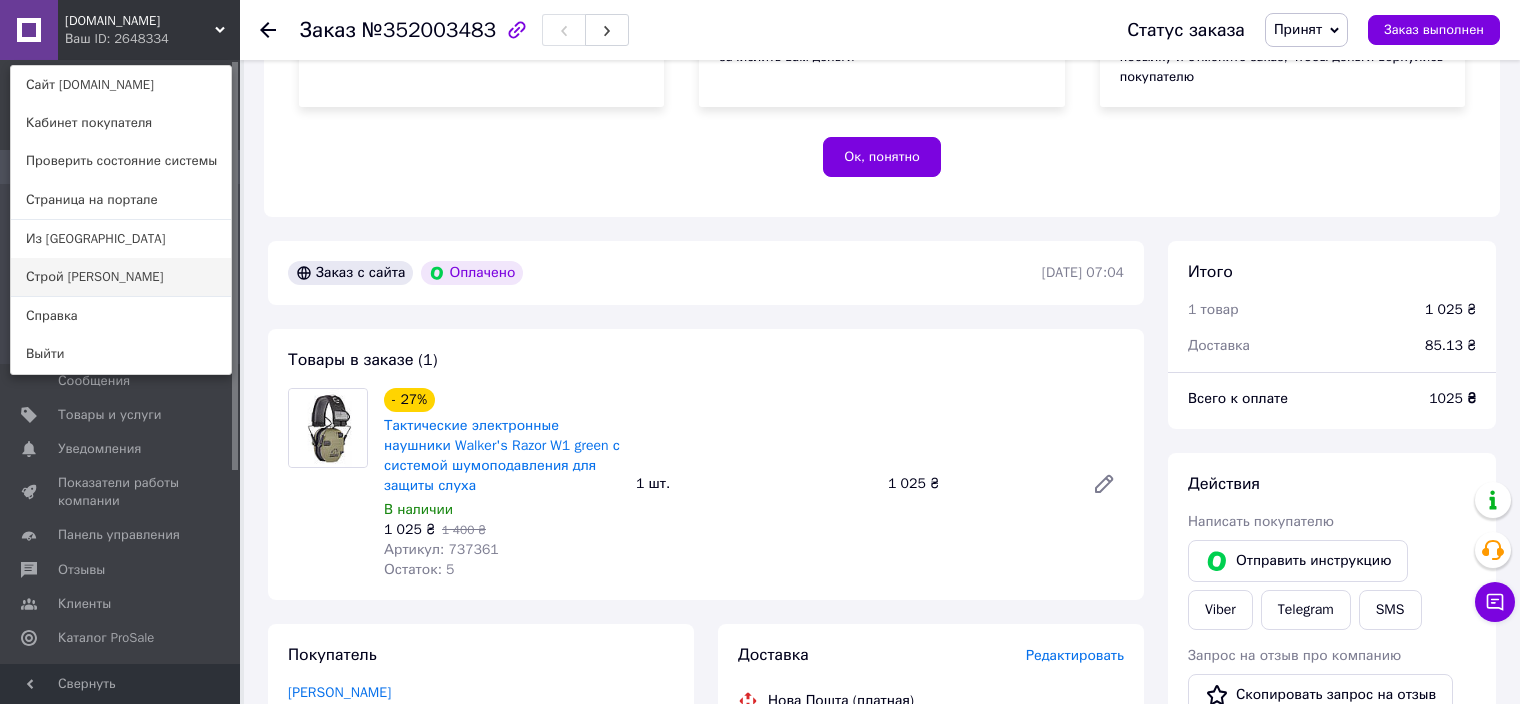 click on "Строй [PERSON_NAME]" at bounding box center (121, 277) 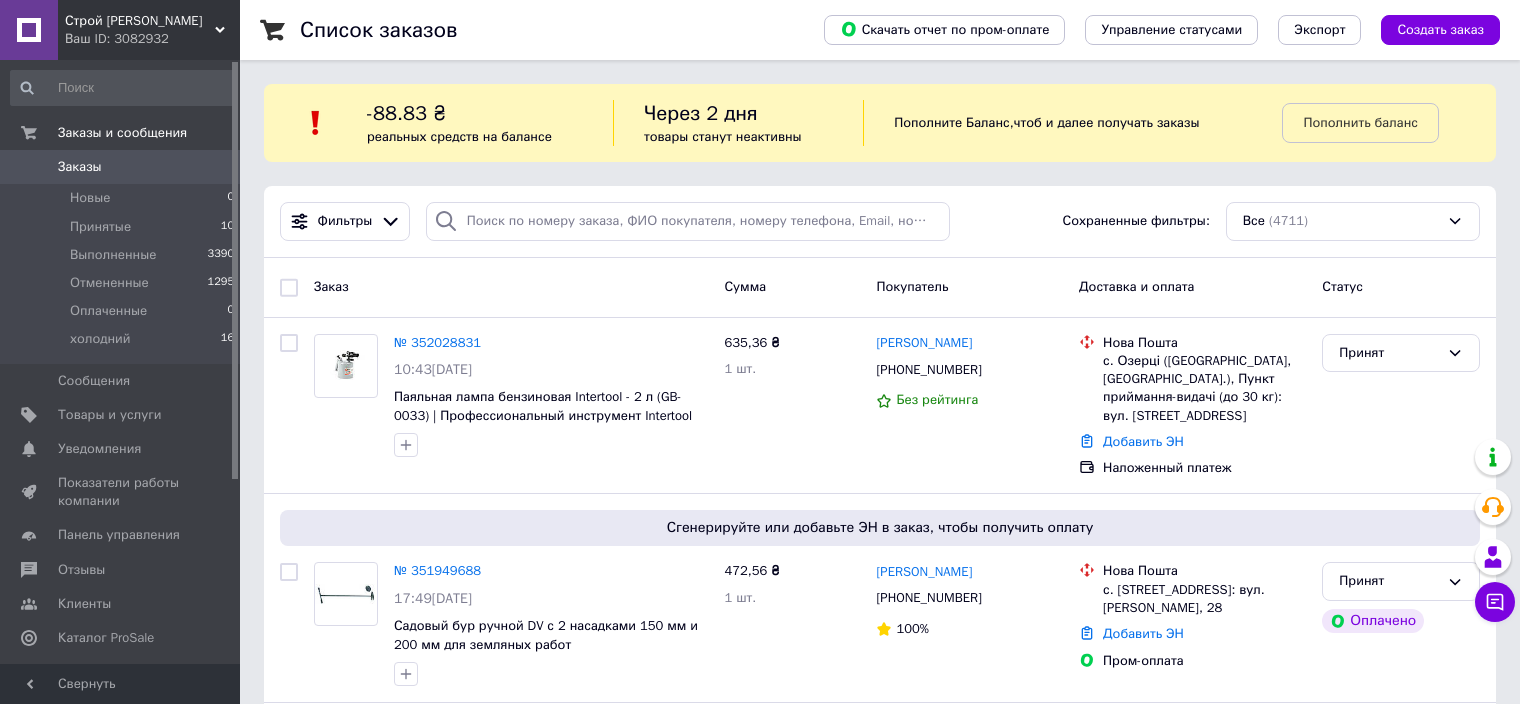 scroll, scrollTop: 0, scrollLeft: 0, axis: both 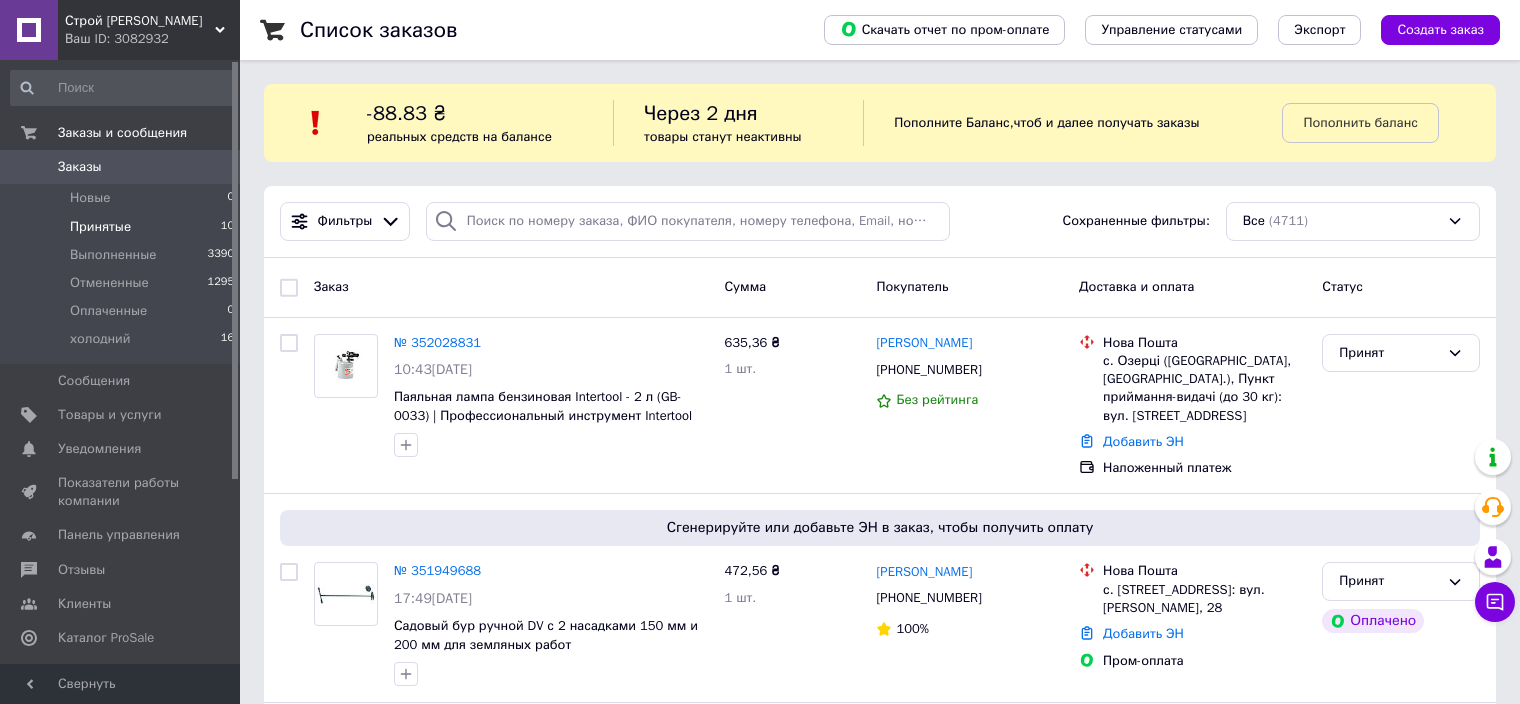 click on "Принятые 10" at bounding box center (123, 227) 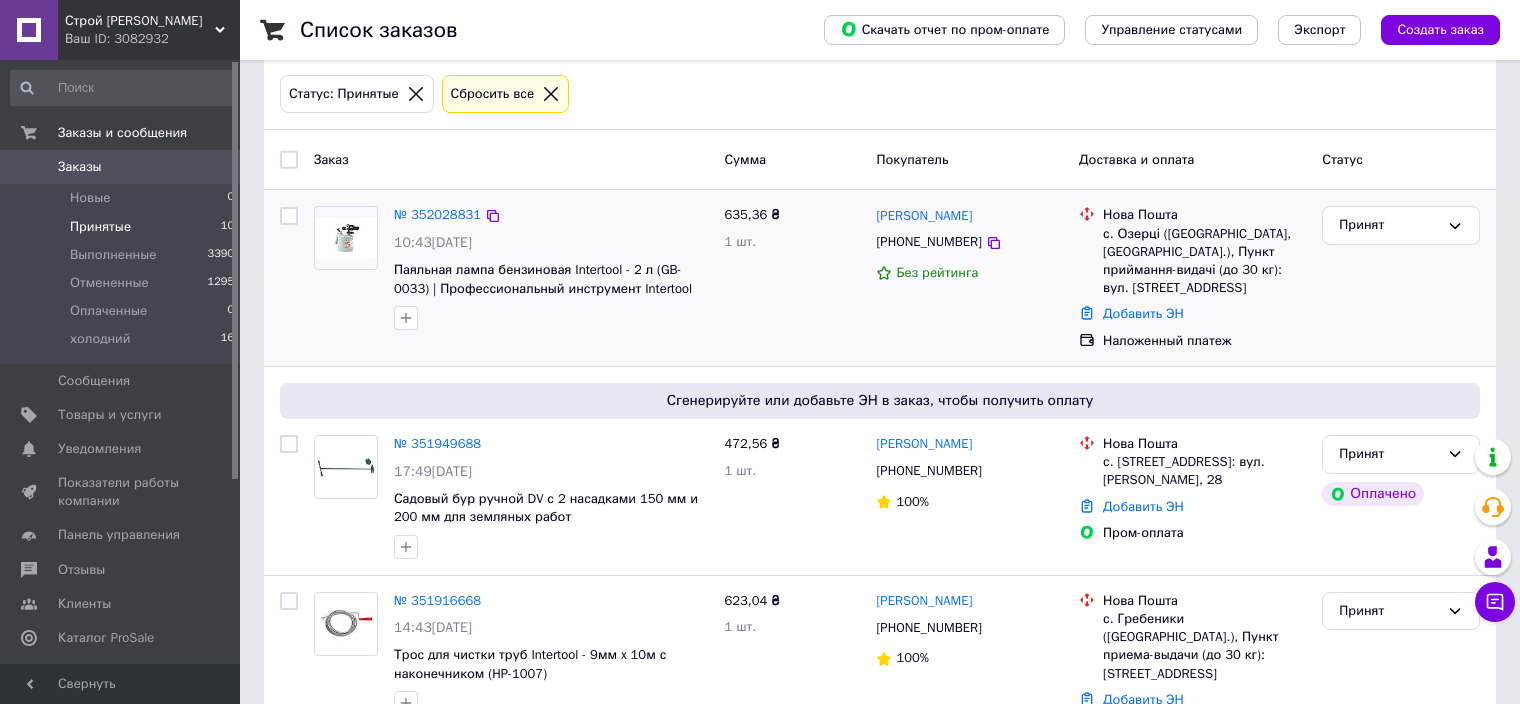 scroll, scrollTop: 200, scrollLeft: 0, axis: vertical 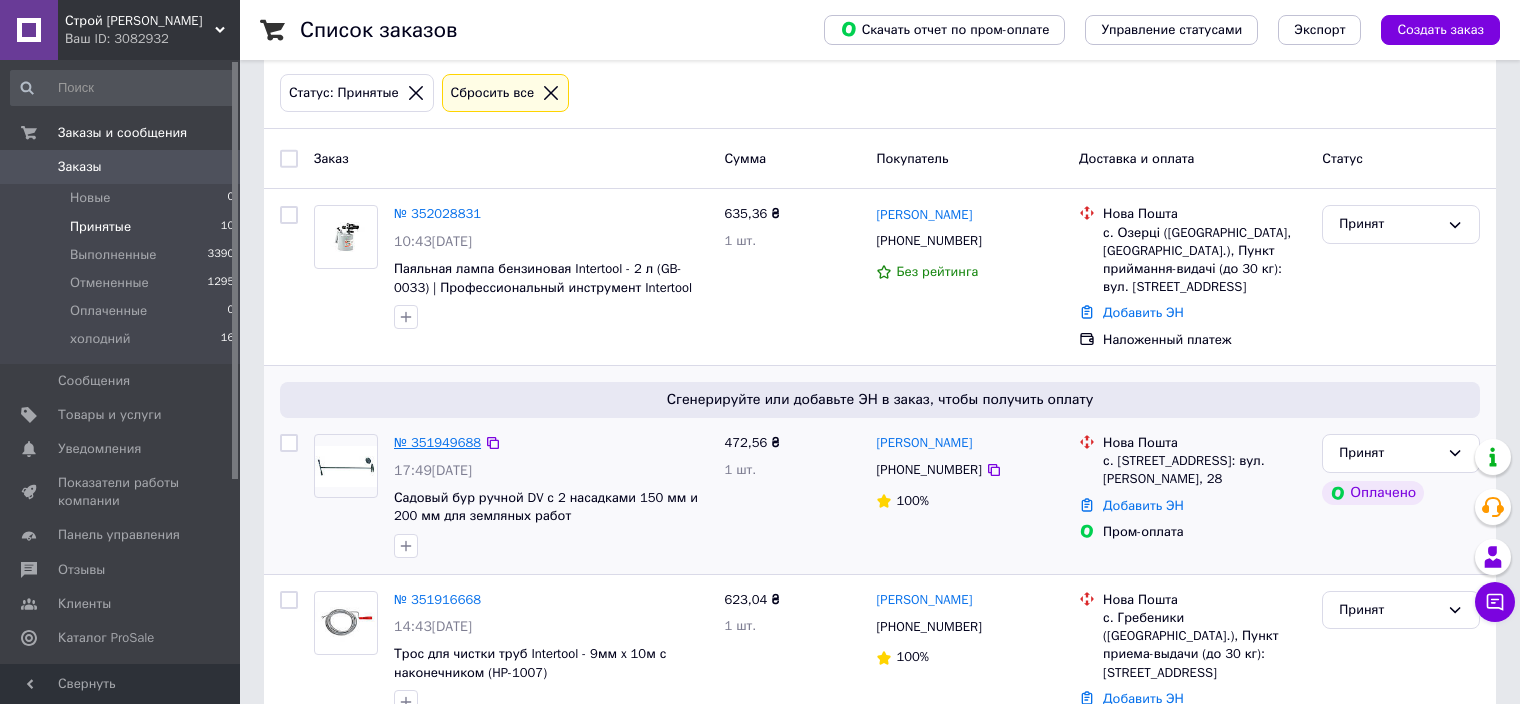 click on "№ 351949688" at bounding box center [437, 442] 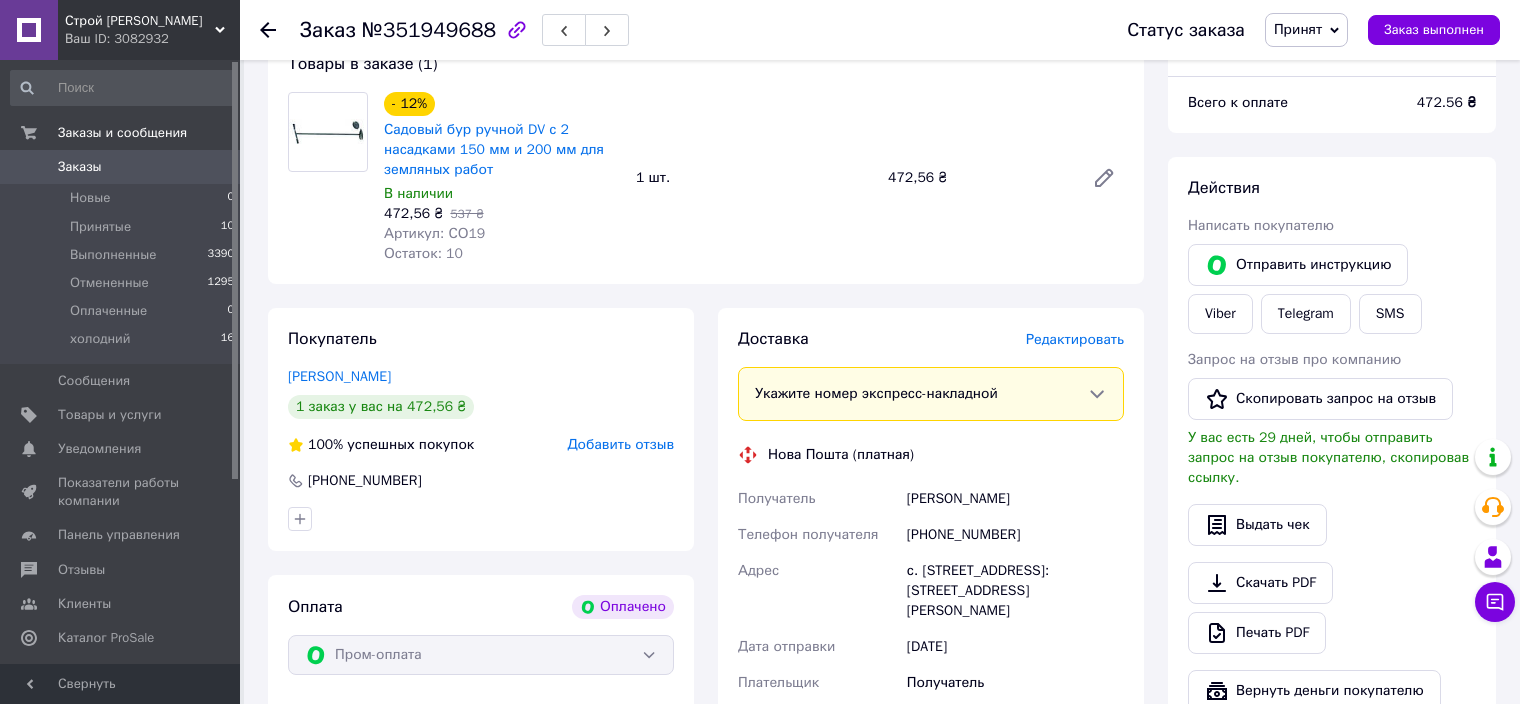 scroll, scrollTop: 800, scrollLeft: 0, axis: vertical 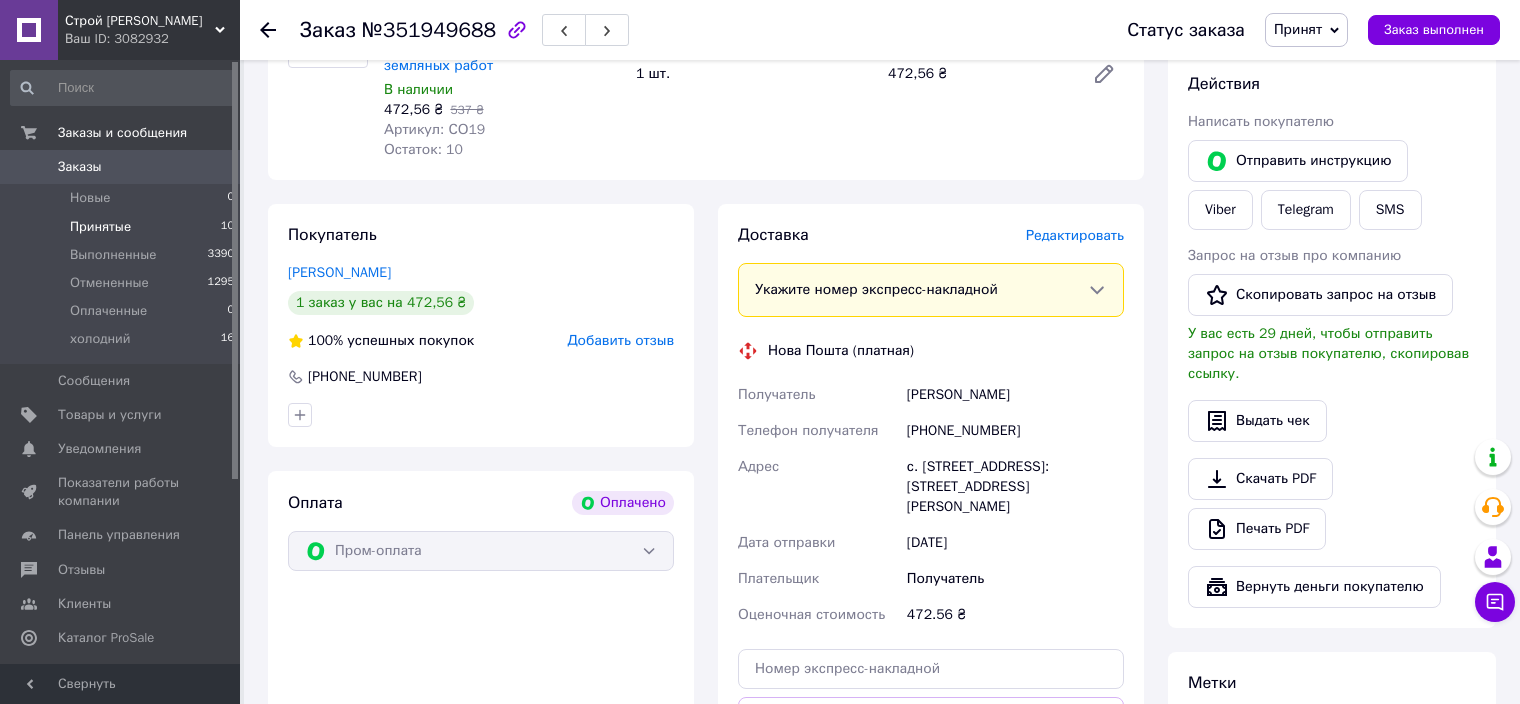 click on "Принятые" at bounding box center [100, 227] 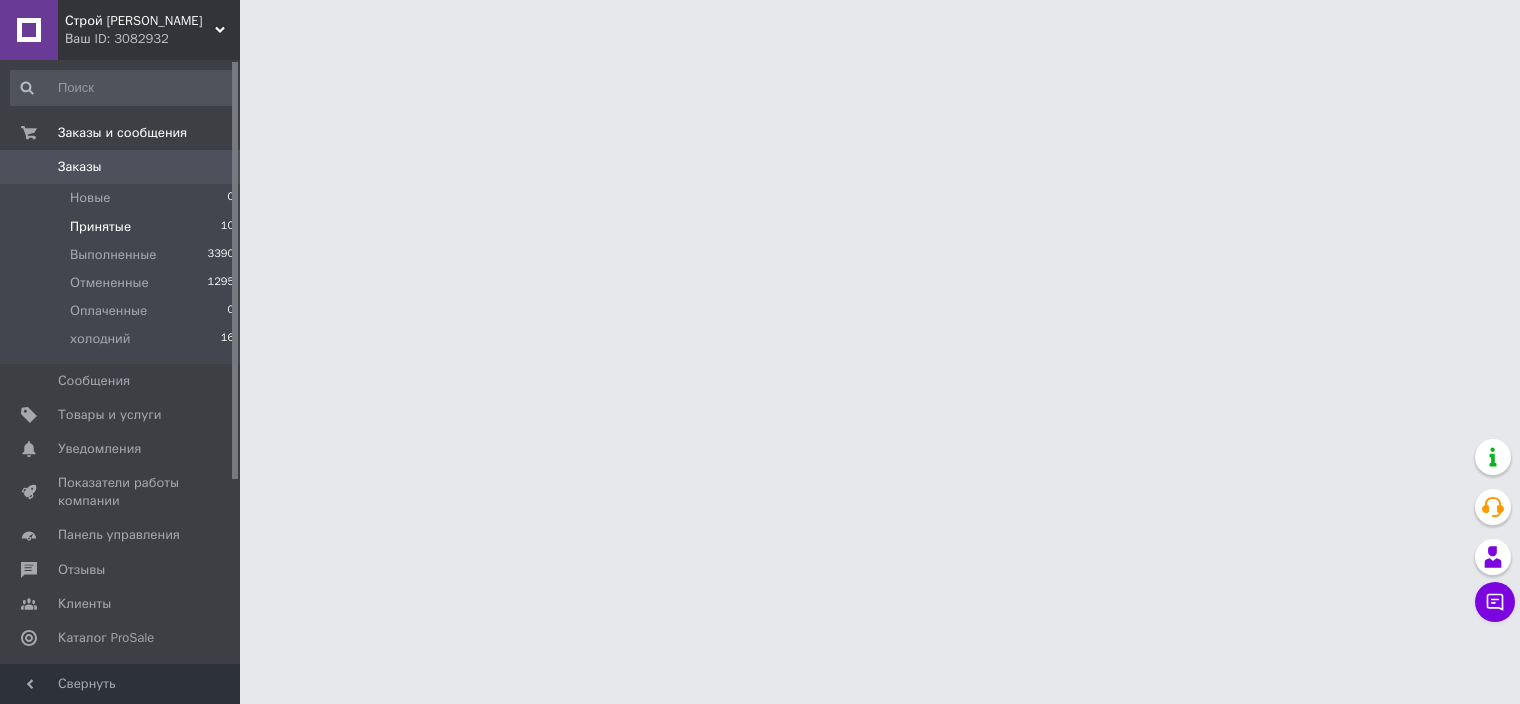 scroll, scrollTop: 0, scrollLeft: 0, axis: both 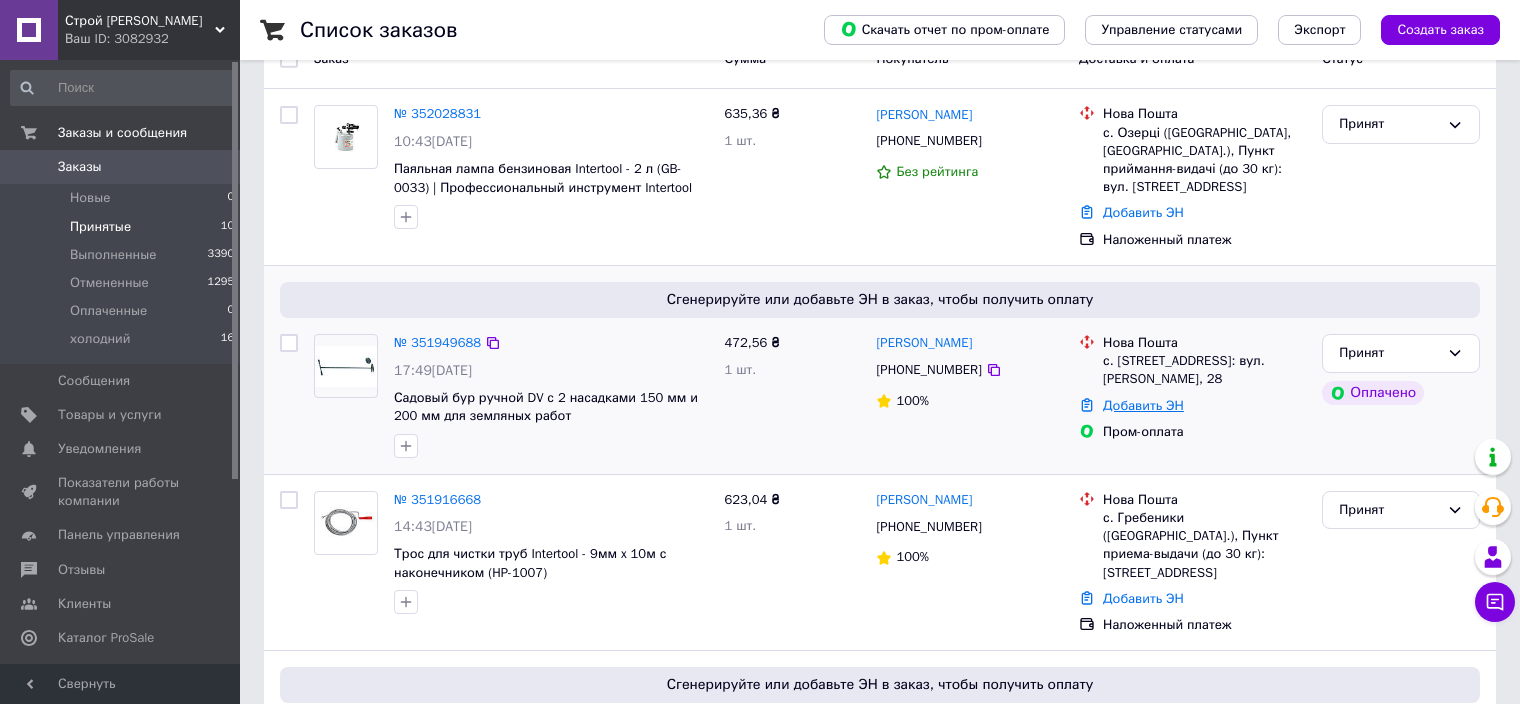 click on "Добавить ЭН" at bounding box center (1143, 405) 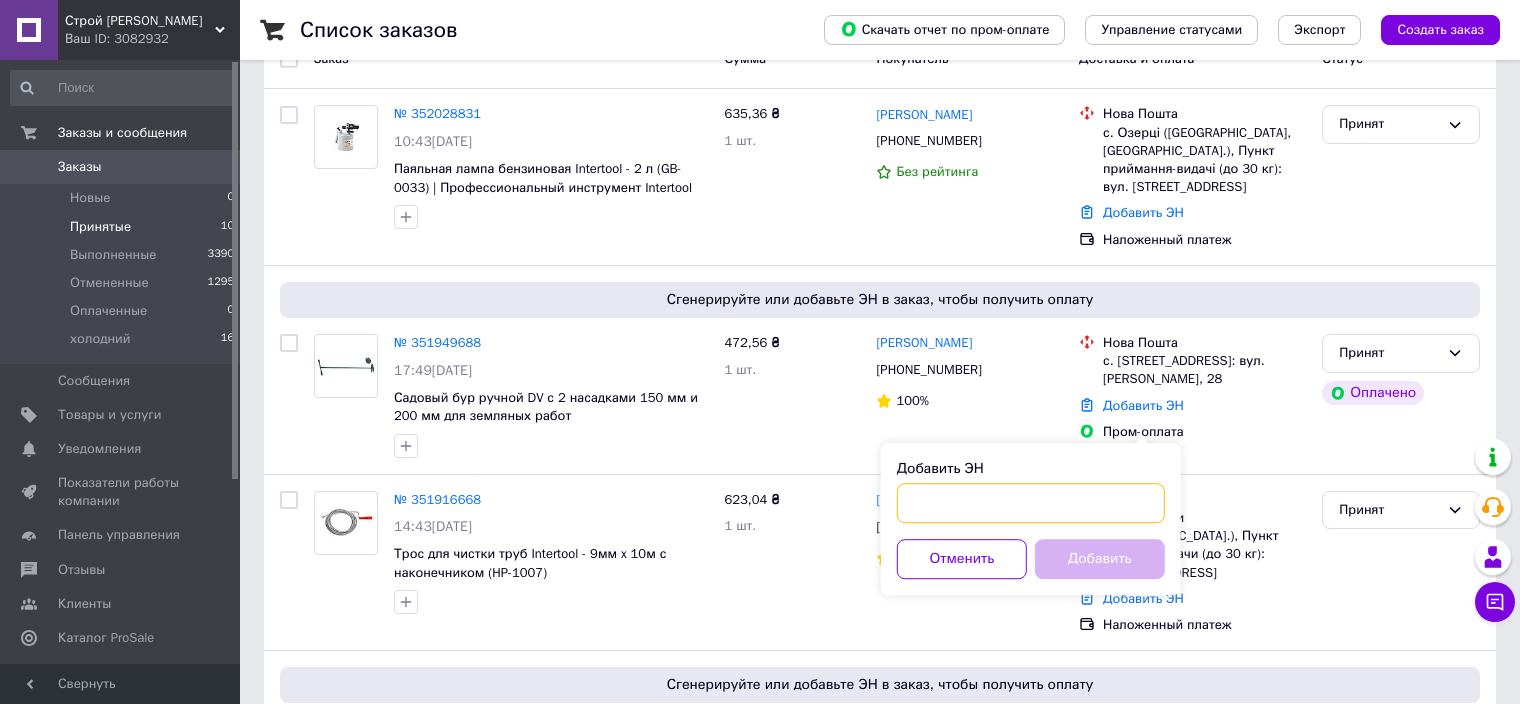click on "Добавить ЭН" at bounding box center (1031, 503) 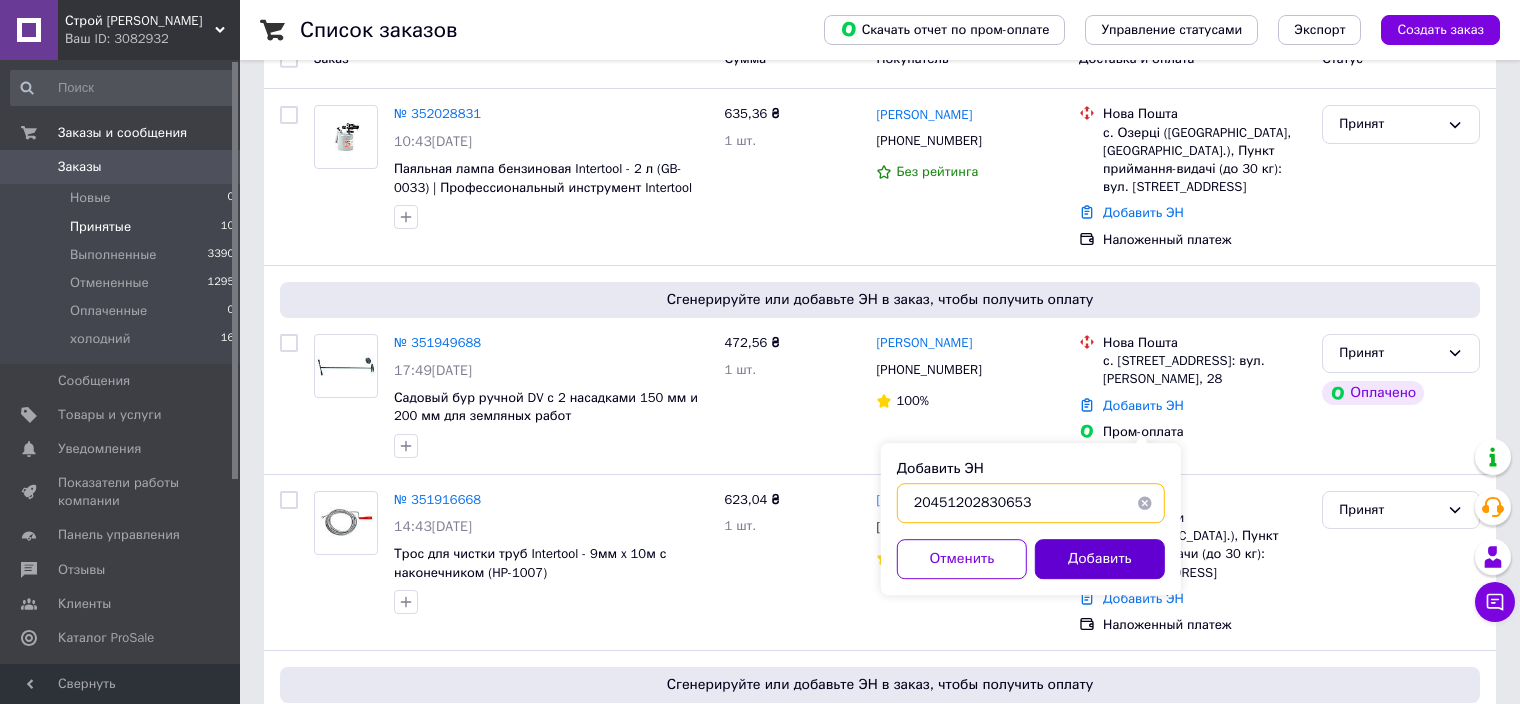 type on "20451202830653" 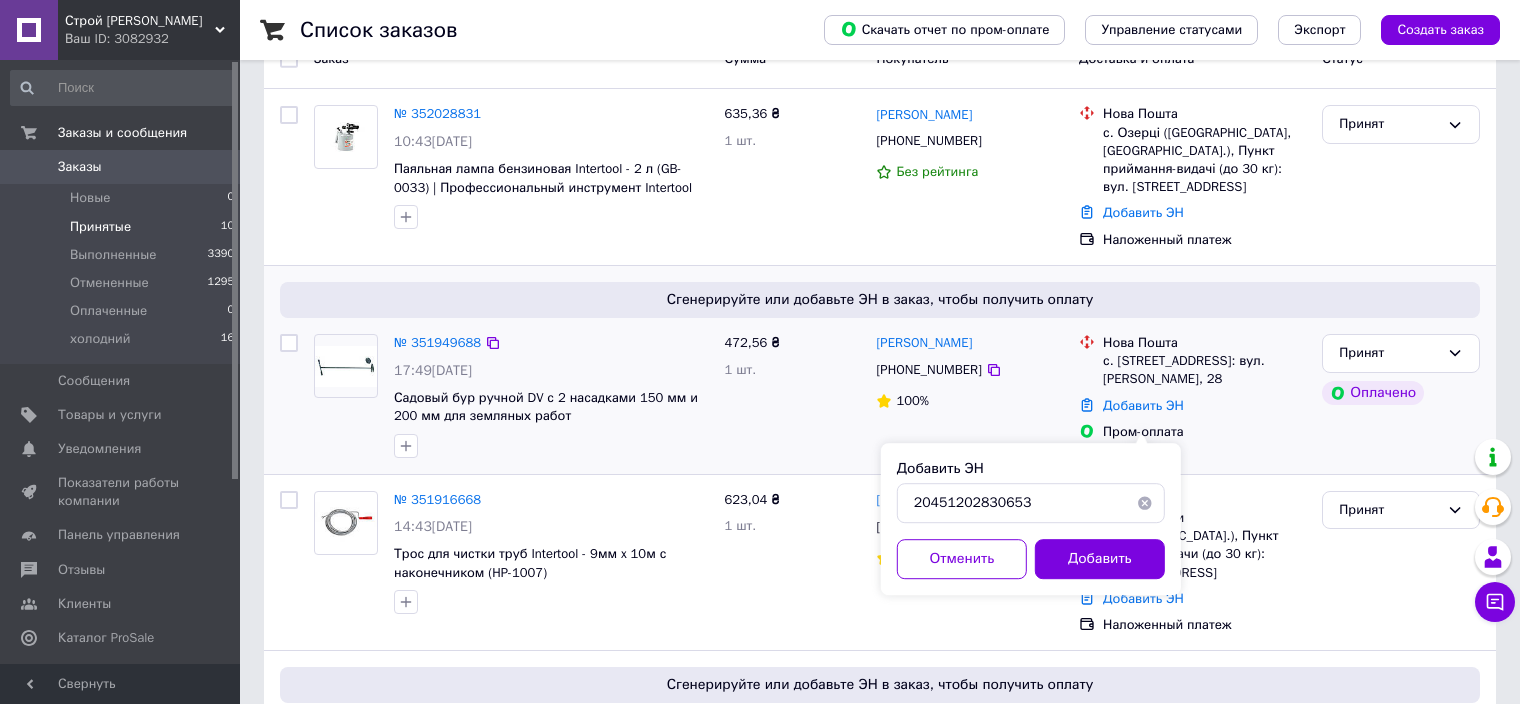 drag, startPoint x: 1083, startPoint y: 560, endPoint x: 863, endPoint y: 428, distance: 256.5619 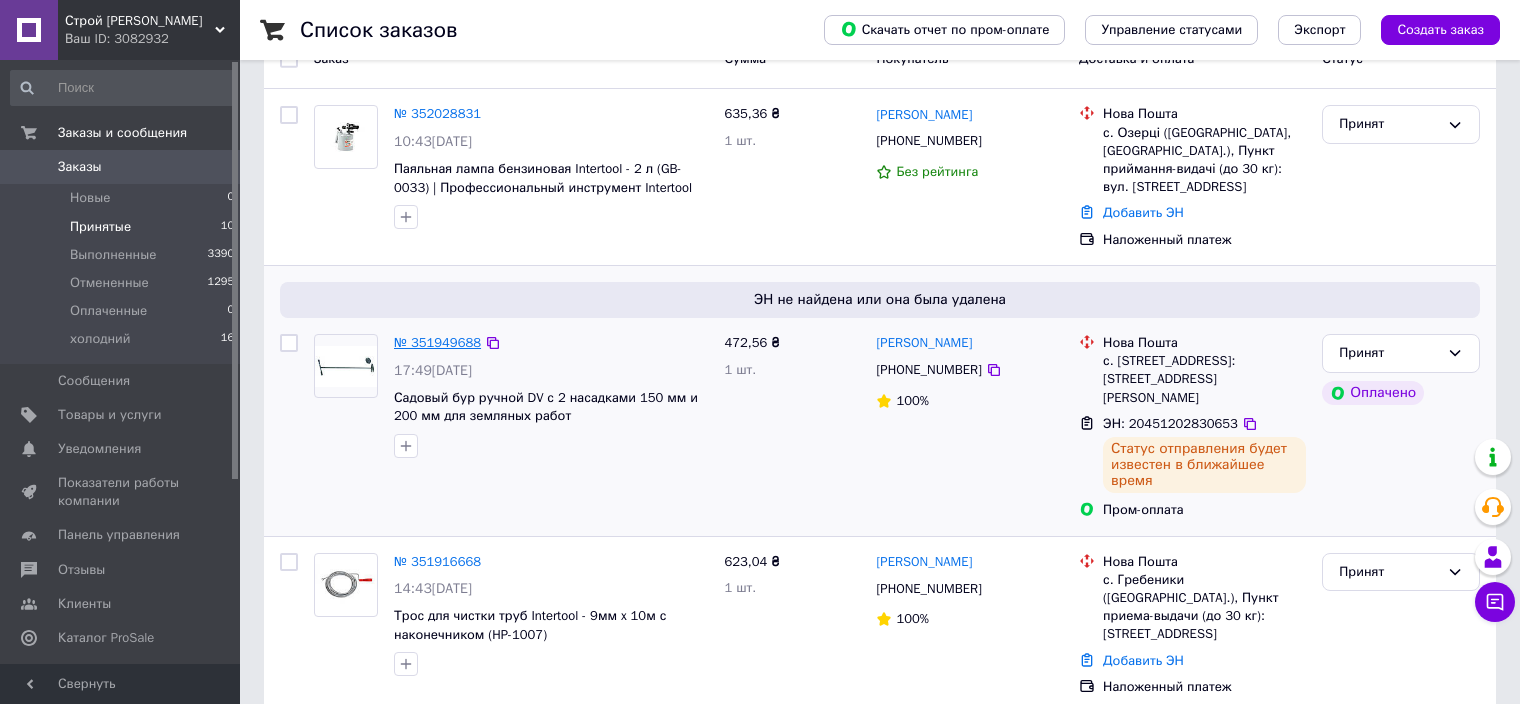 click on "№ 351949688" at bounding box center (437, 342) 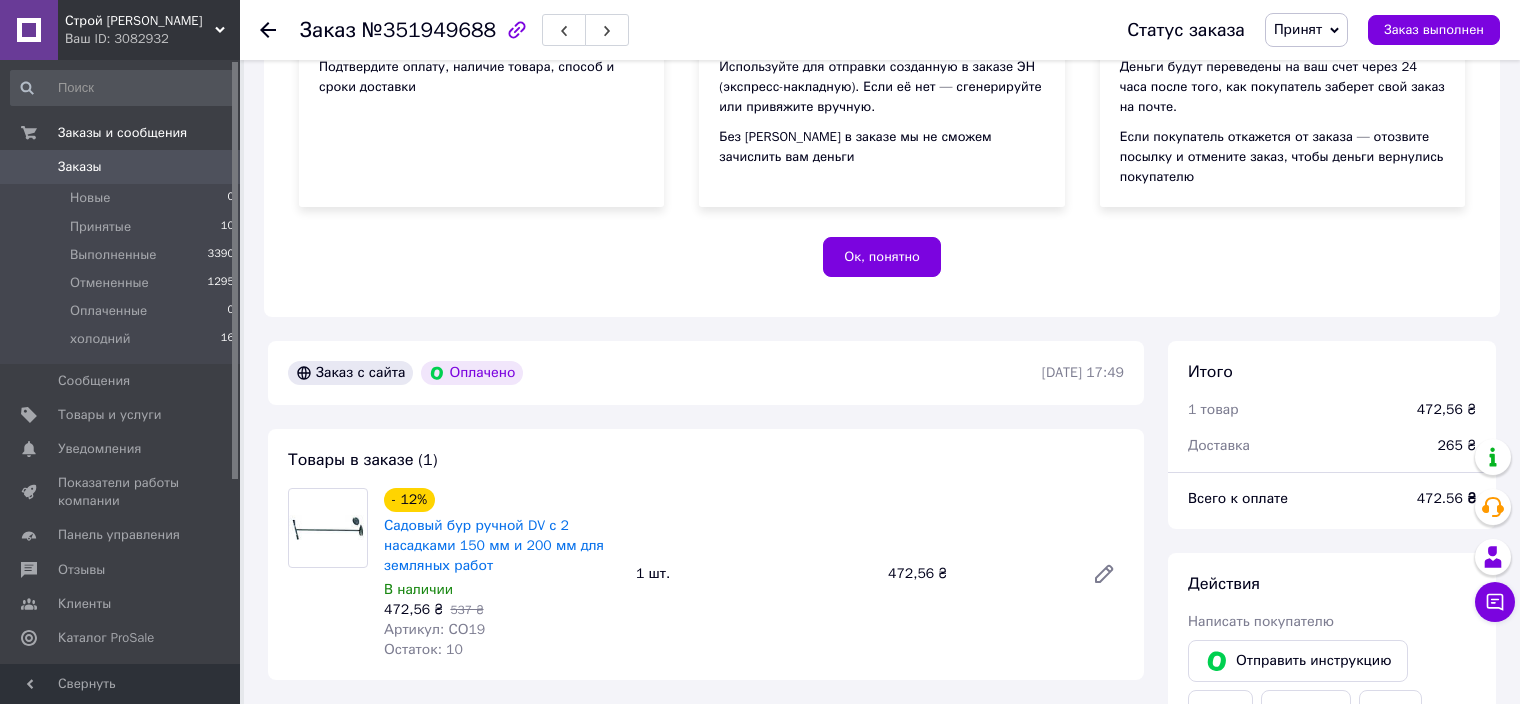 scroll, scrollTop: 700, scrollLeft: 0, axis: vertical 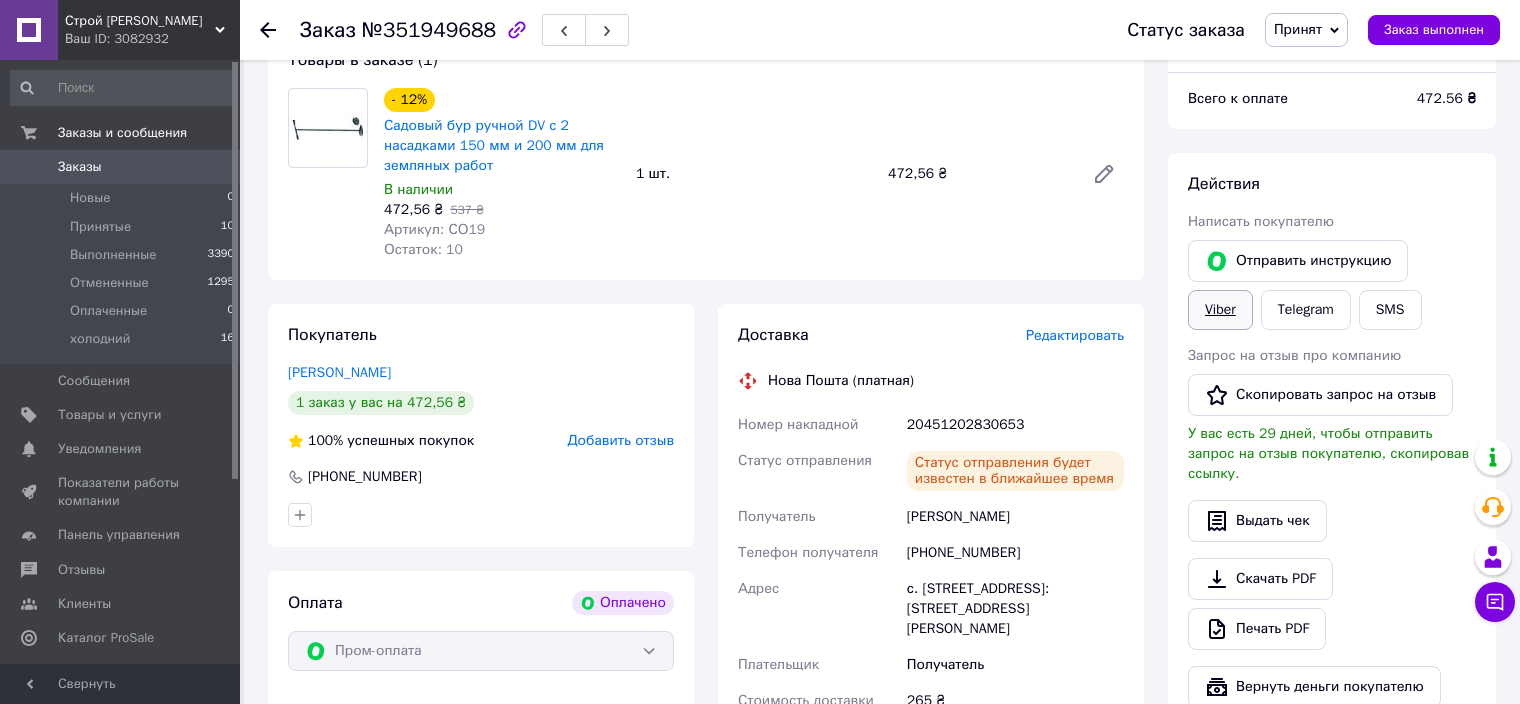 click on "Viber" at bounding box center (1220, 310) 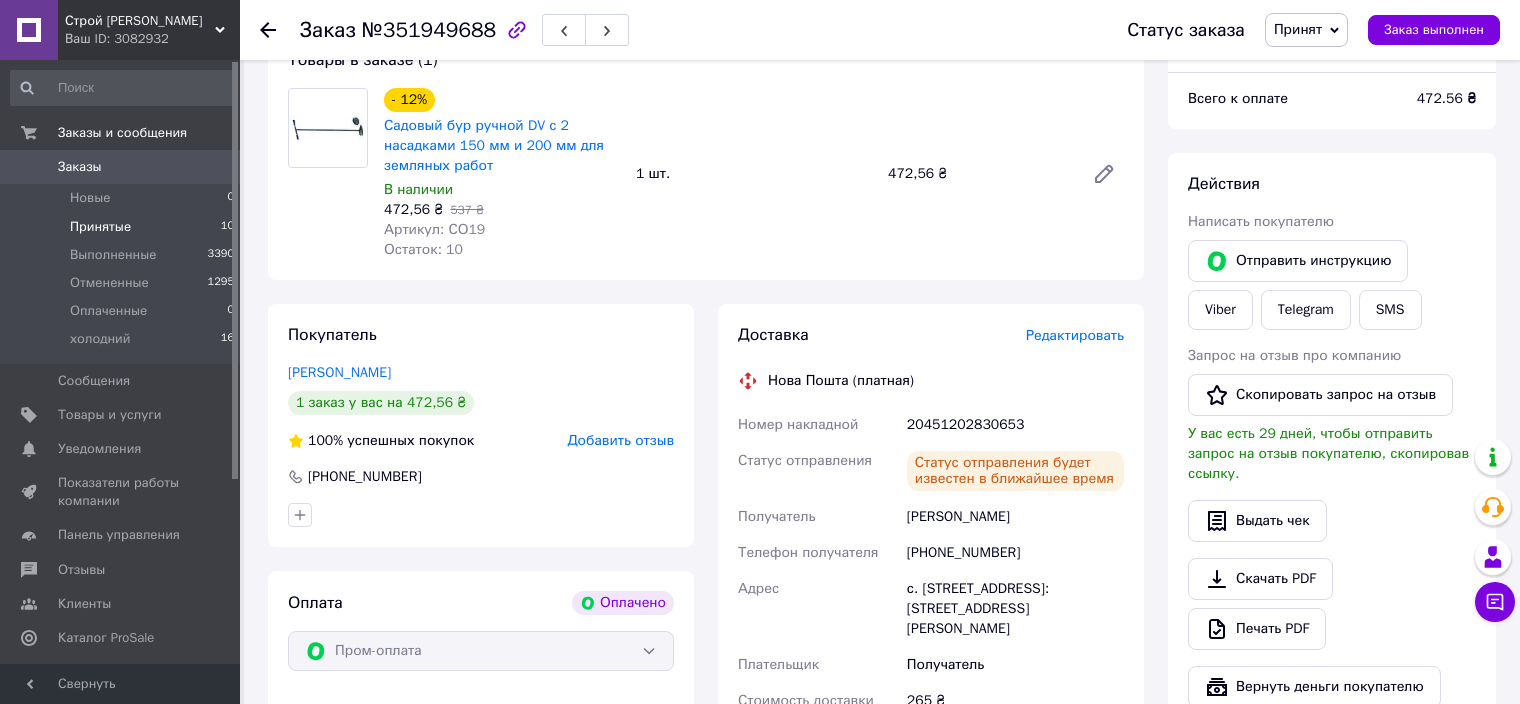 click on "Принятые" at bounding box center [100, 227] 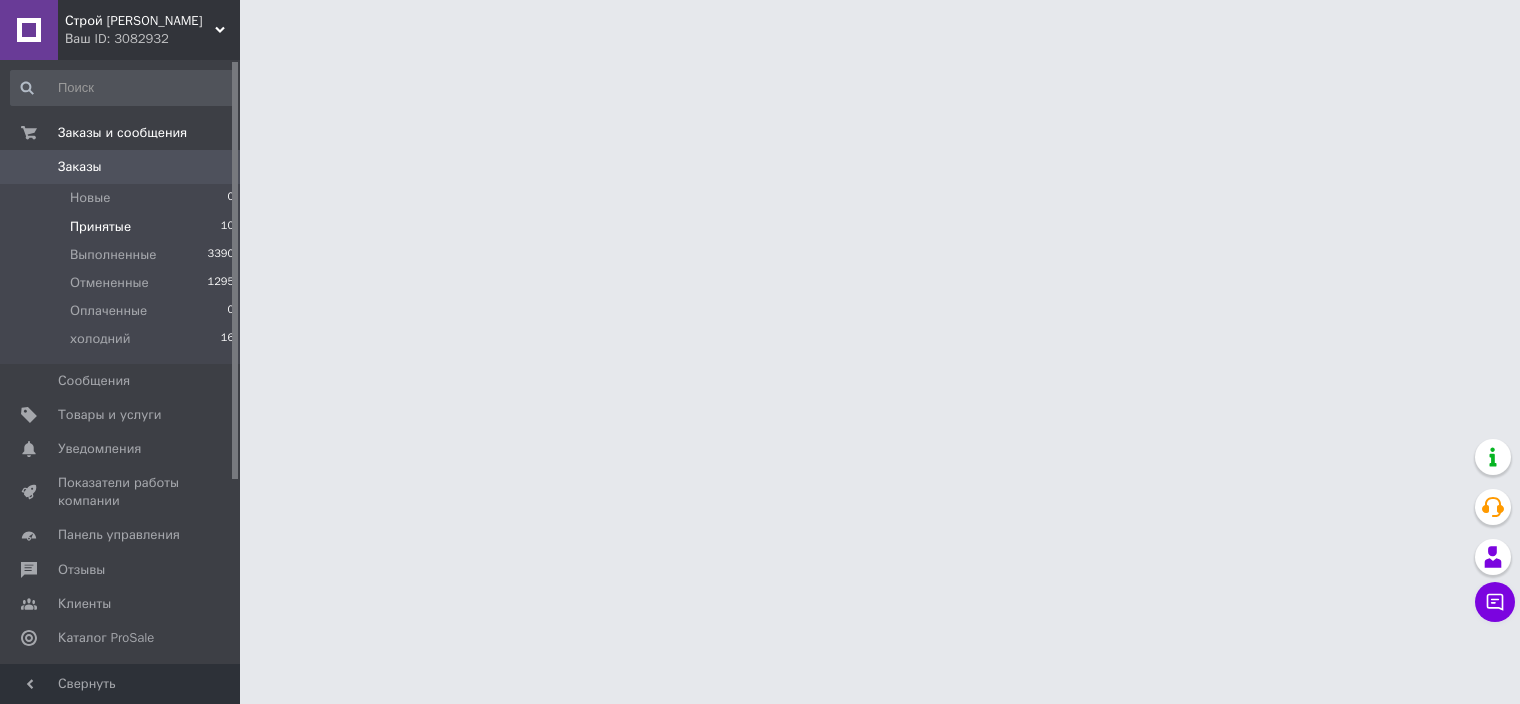 scroll, scrollTop: 0, scrollLeft: 0, axis: both 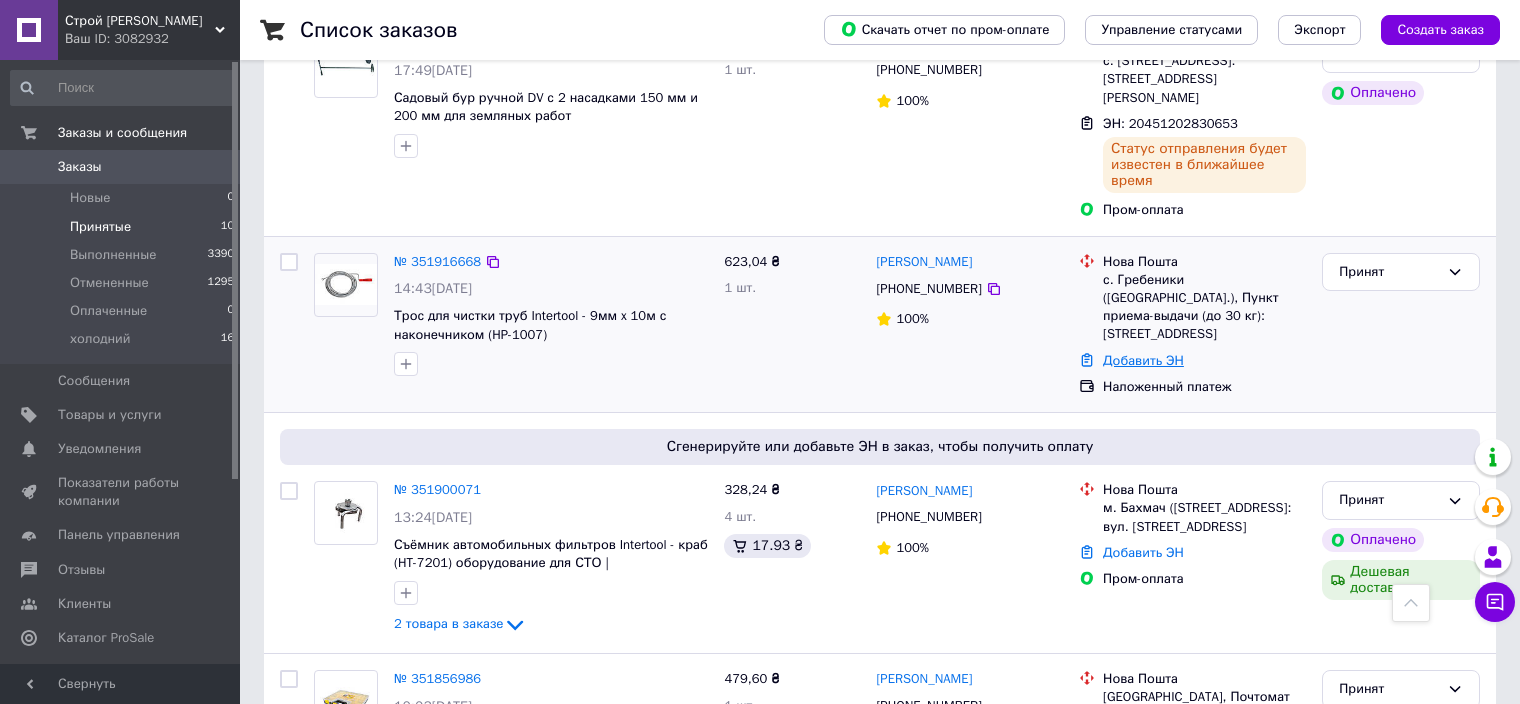 click on "Добавить ЭН" at bounding box center [1143, 360] 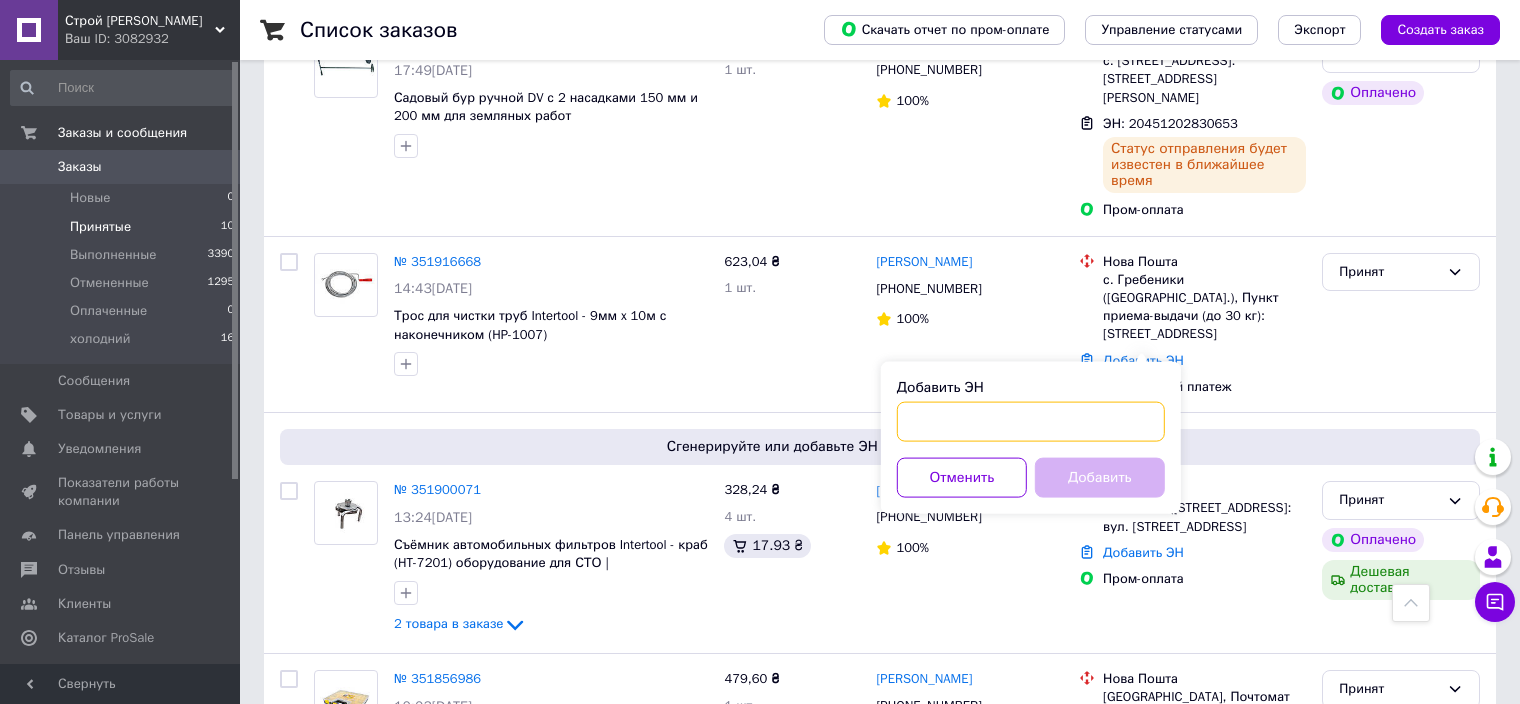 click on "Добавить ЭН" at bounding box center [1031, 422] 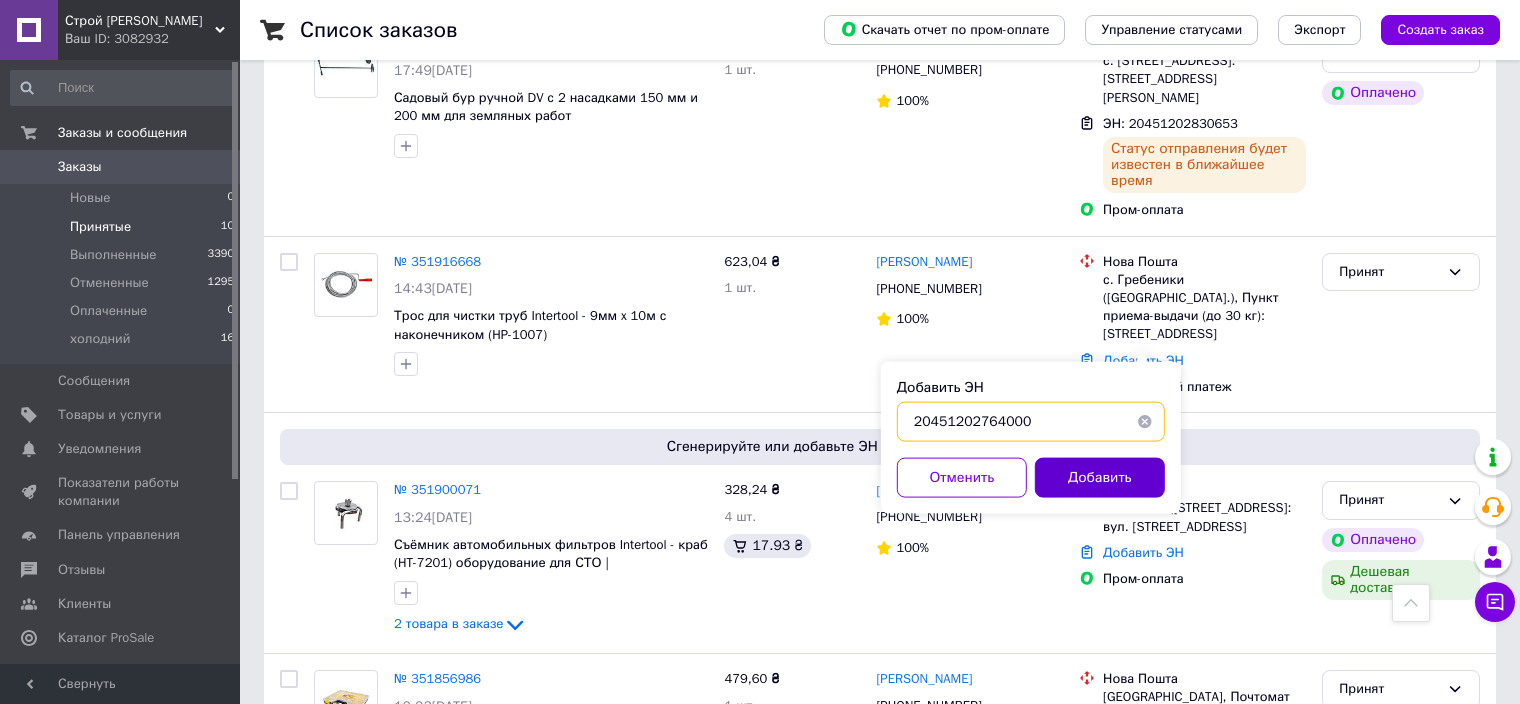 type on "20451202764000" 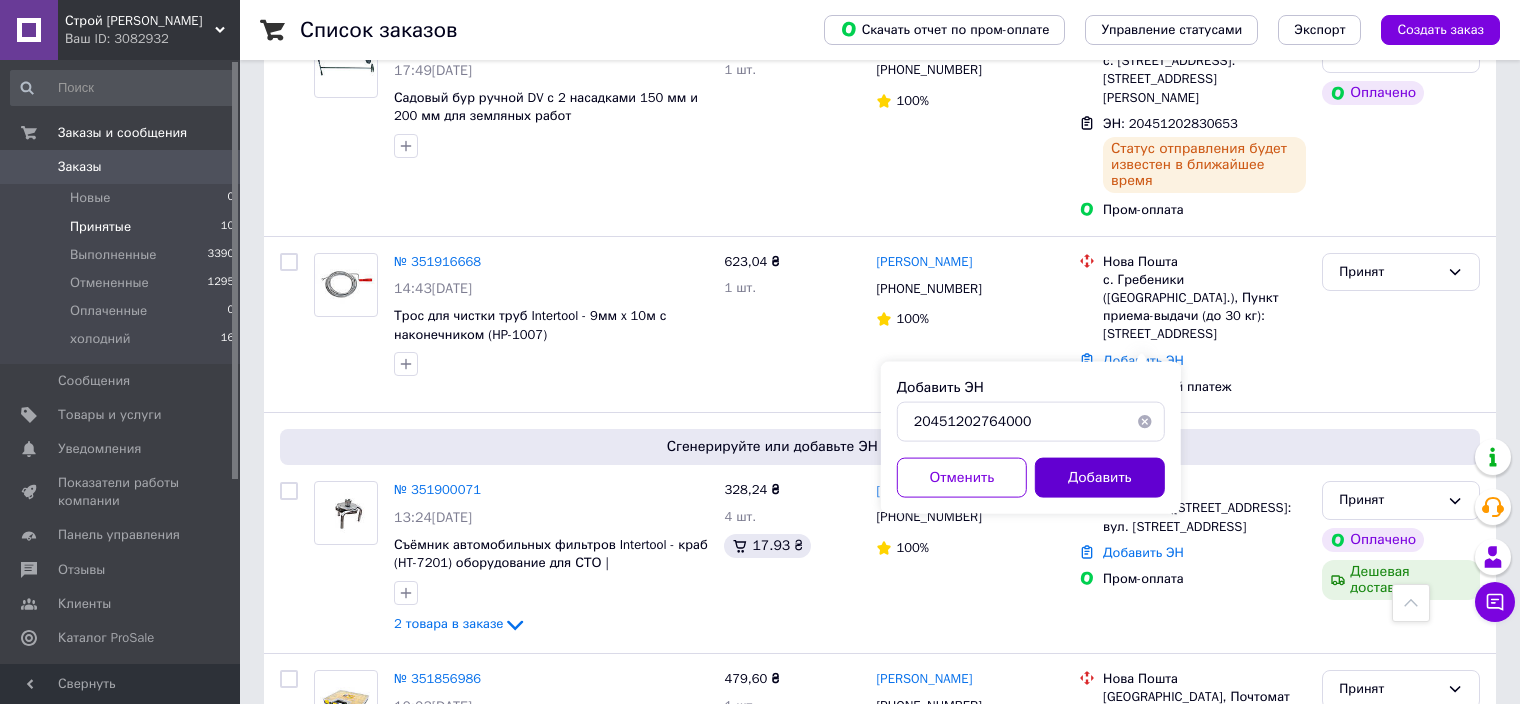 click on "Добавить" at bounding box center (1100, 478) 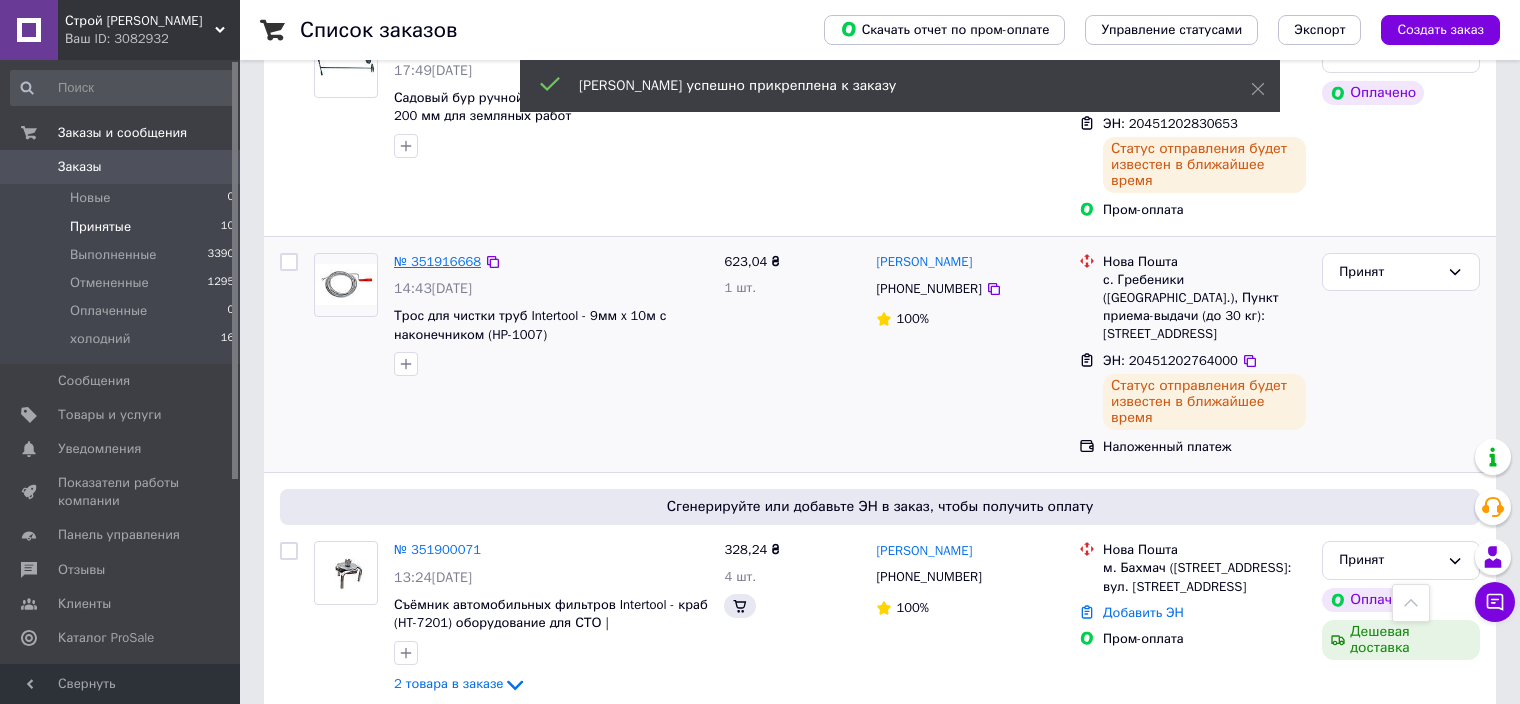 click on "№ 351916668" at bounding box center [437, 261] 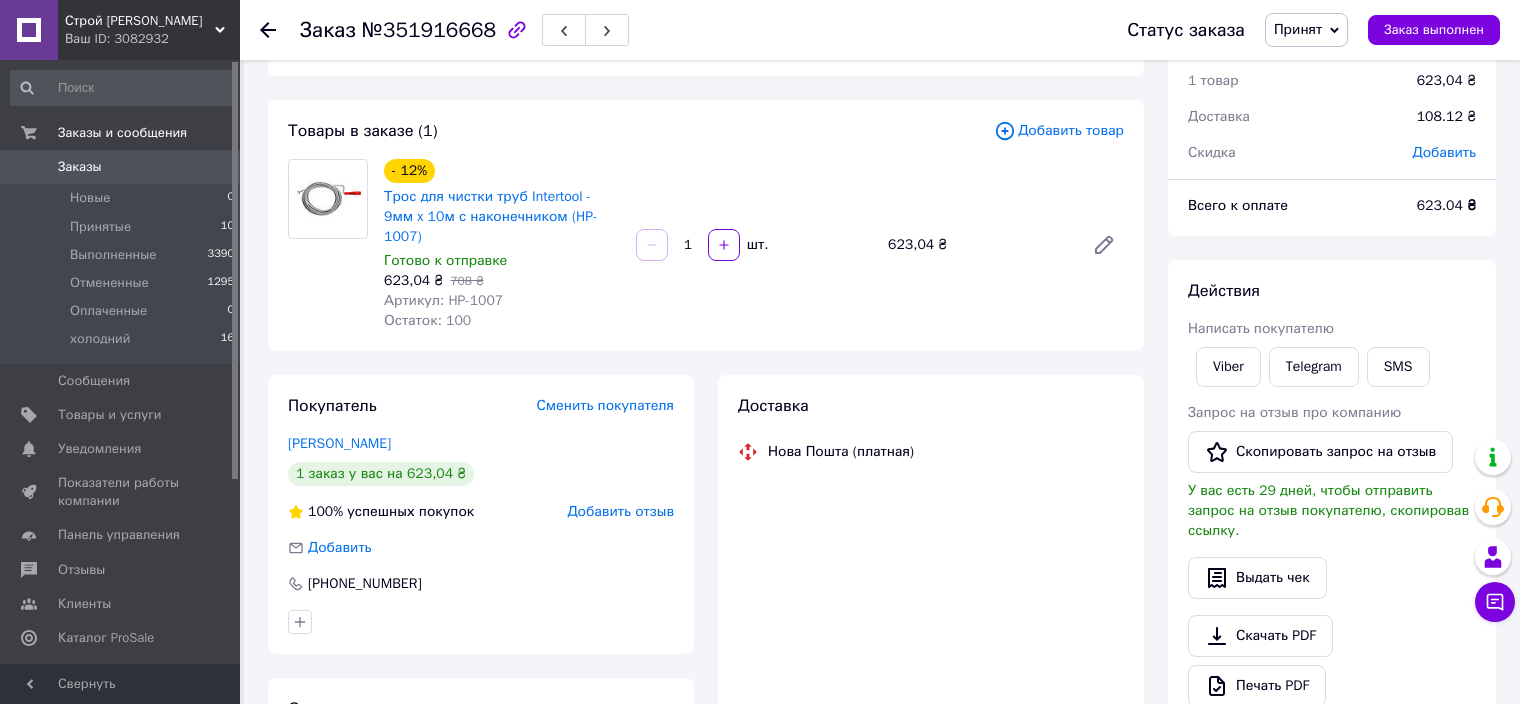 scroll, scrollTop: 0, scrollLeft: 0, axis: both 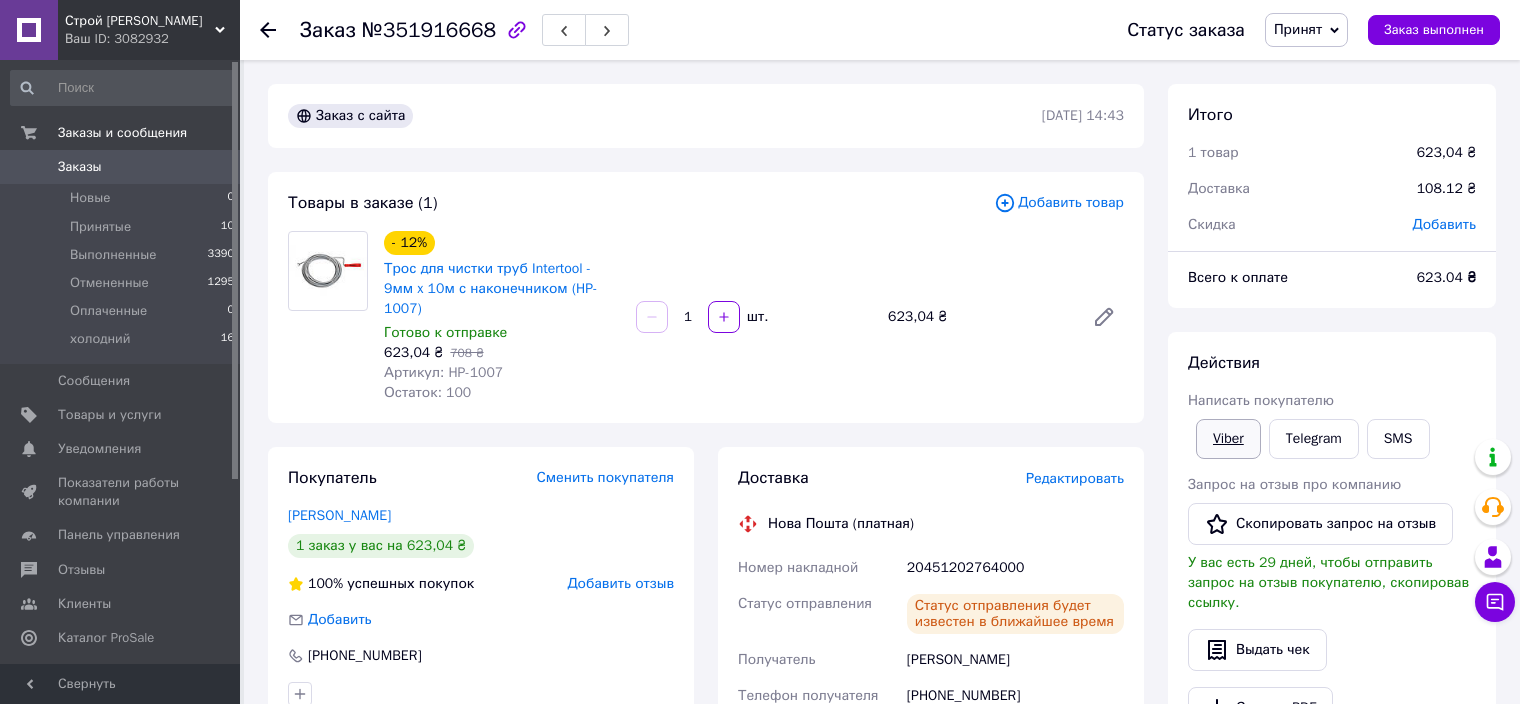 click on "Viber" at bounding box center [1228, 439] 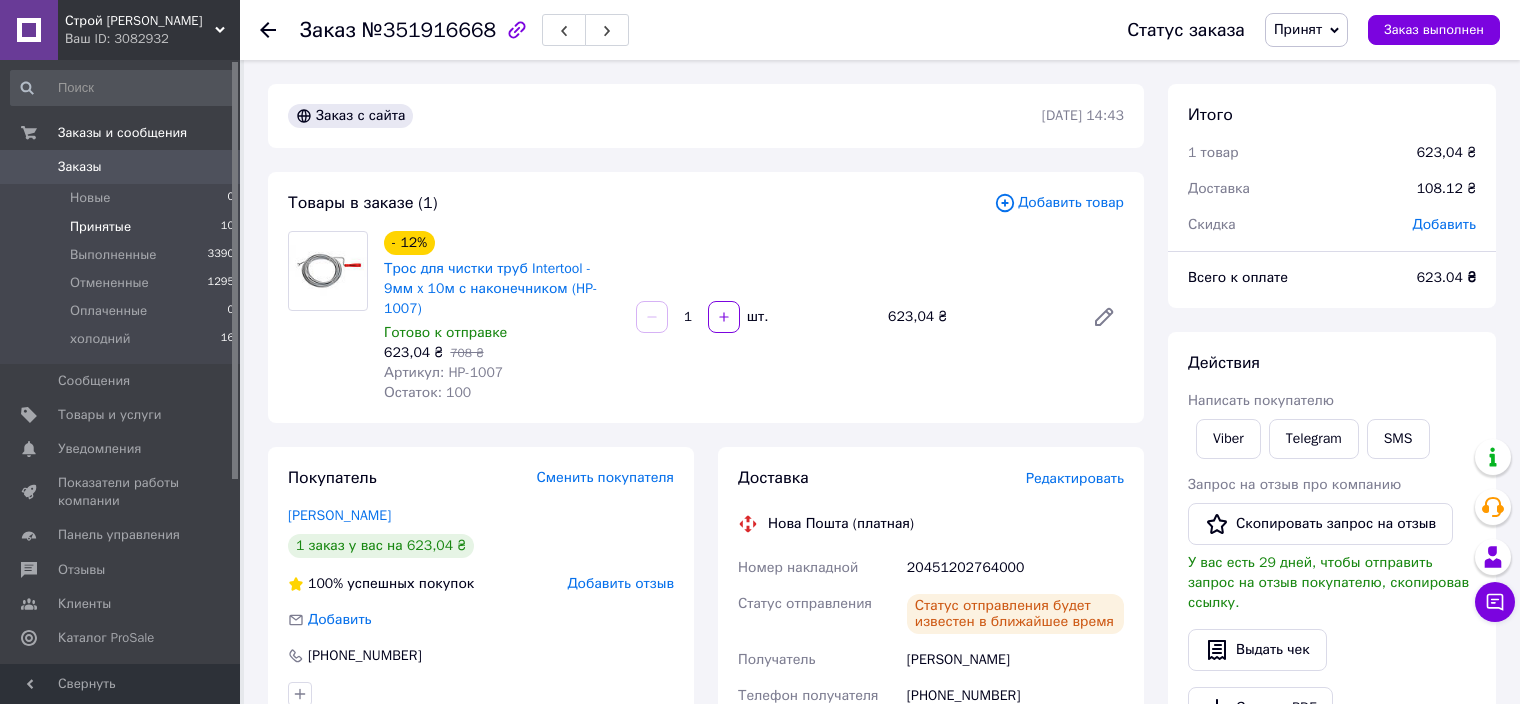 click on "Принятые" at bounding box center [100, 227] 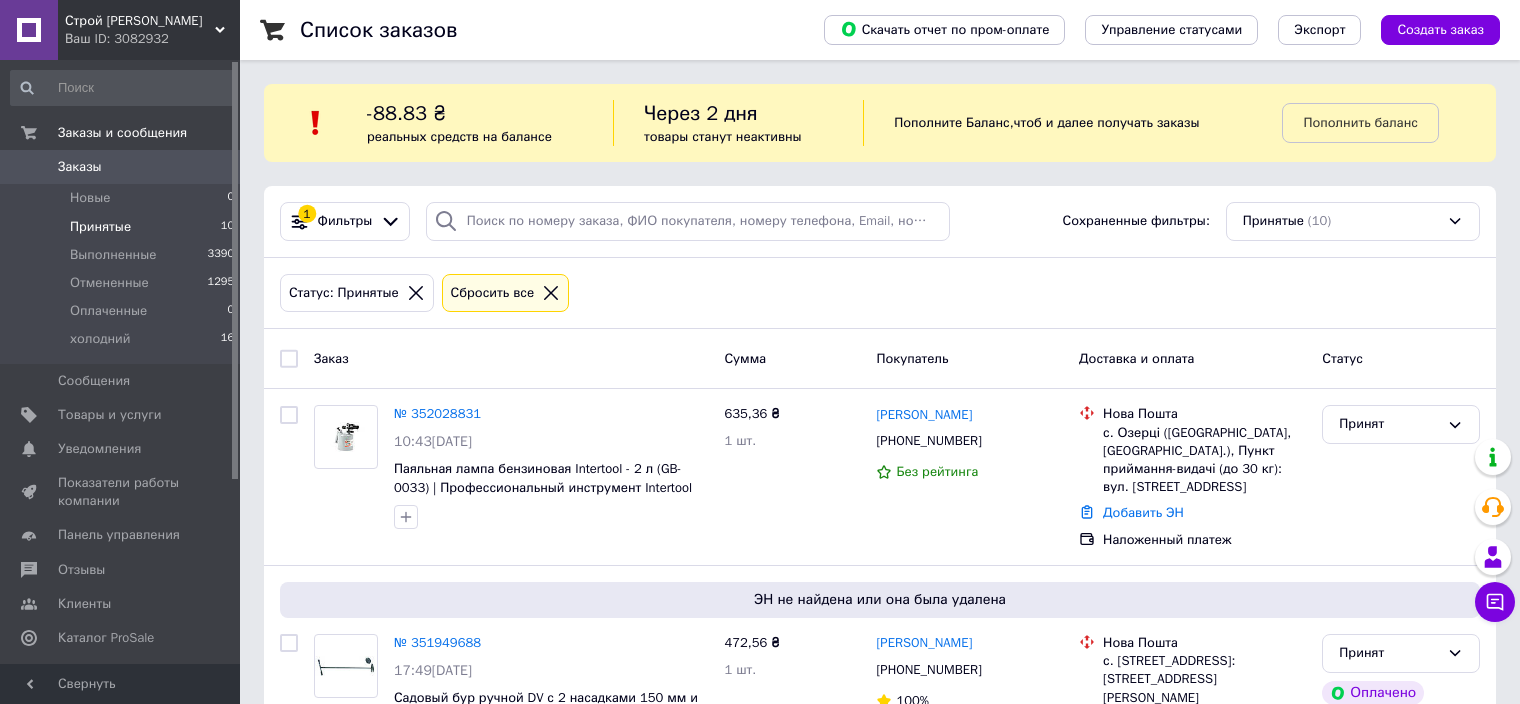 click on "Принятые" at bounding box center (100, 227) 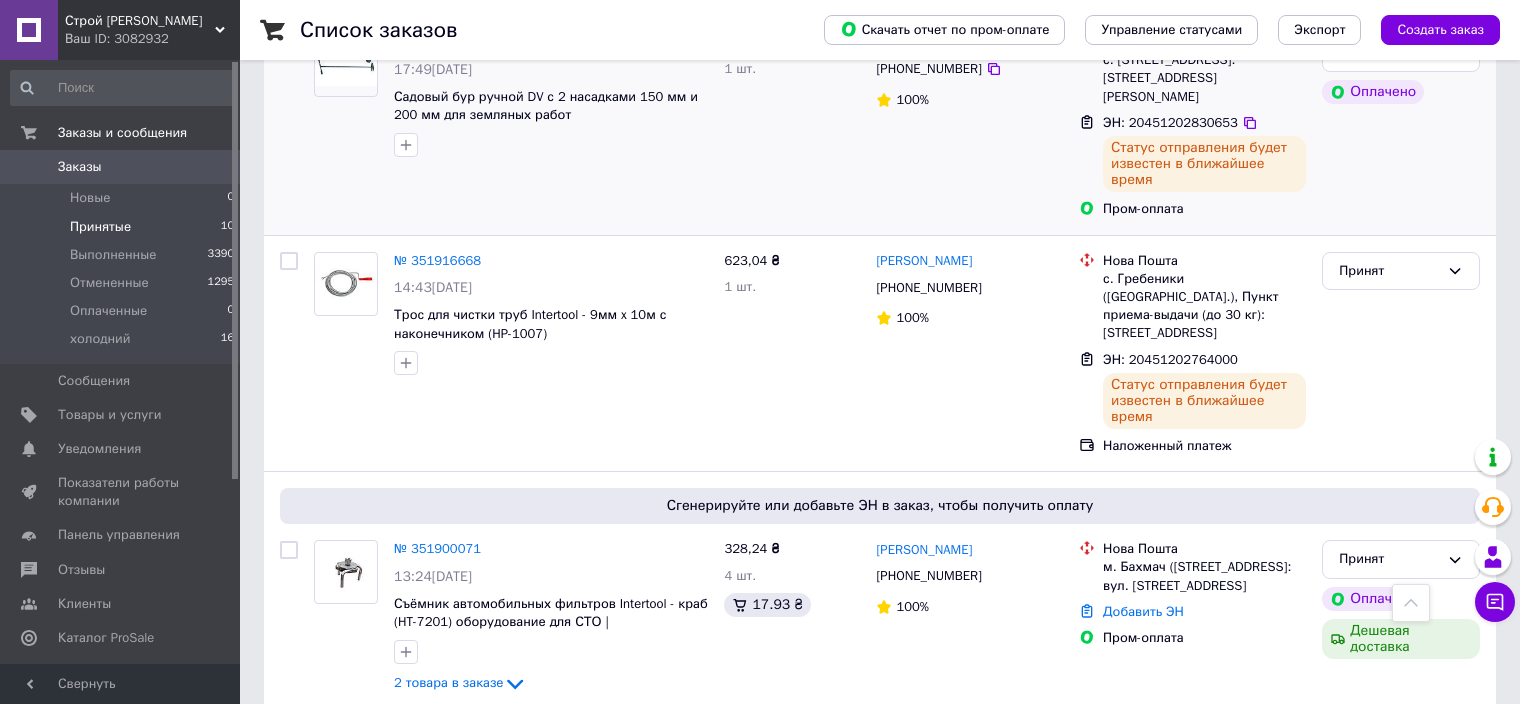 scroll, scrollTop: 700, scrollLeft: 0, axis: vertical 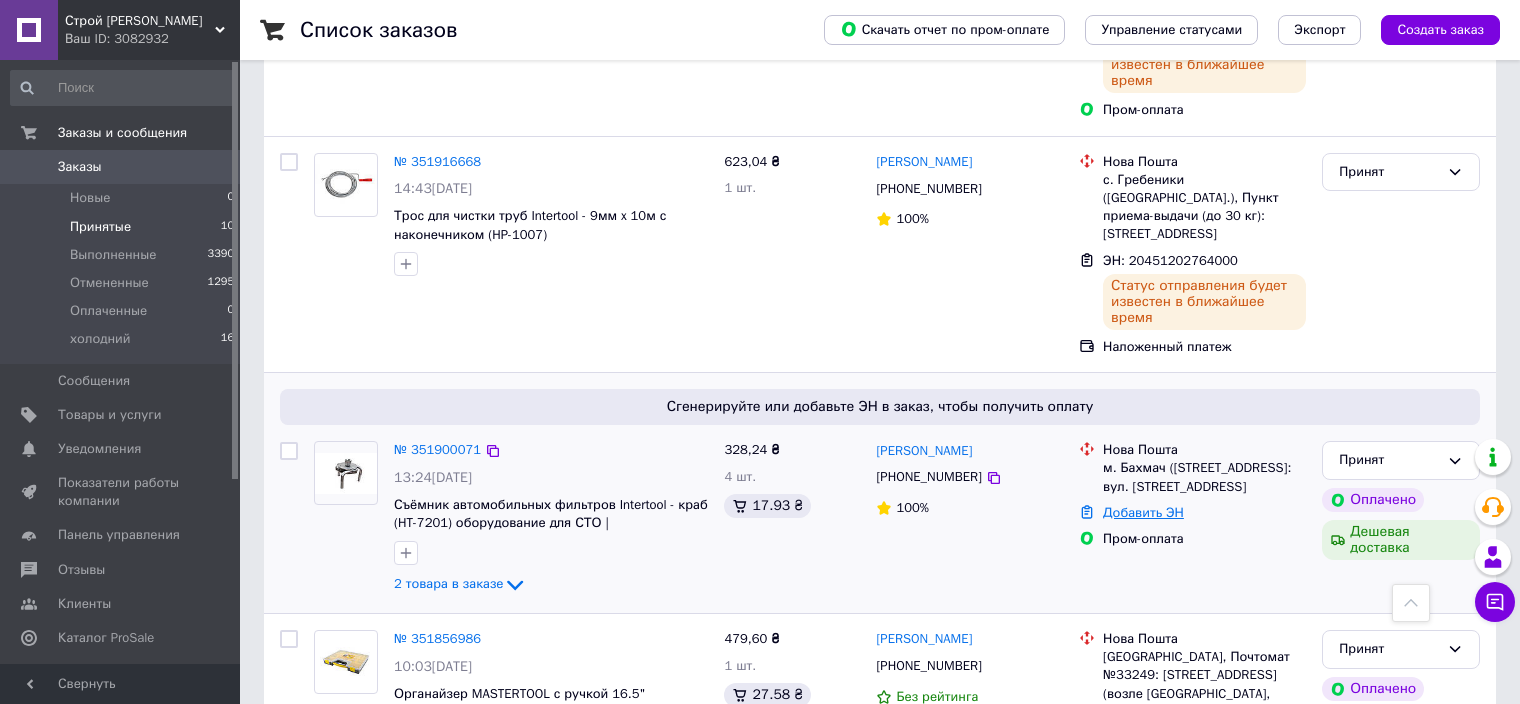 click on "Добавить ЭН" at bounding box center (1143, 512) 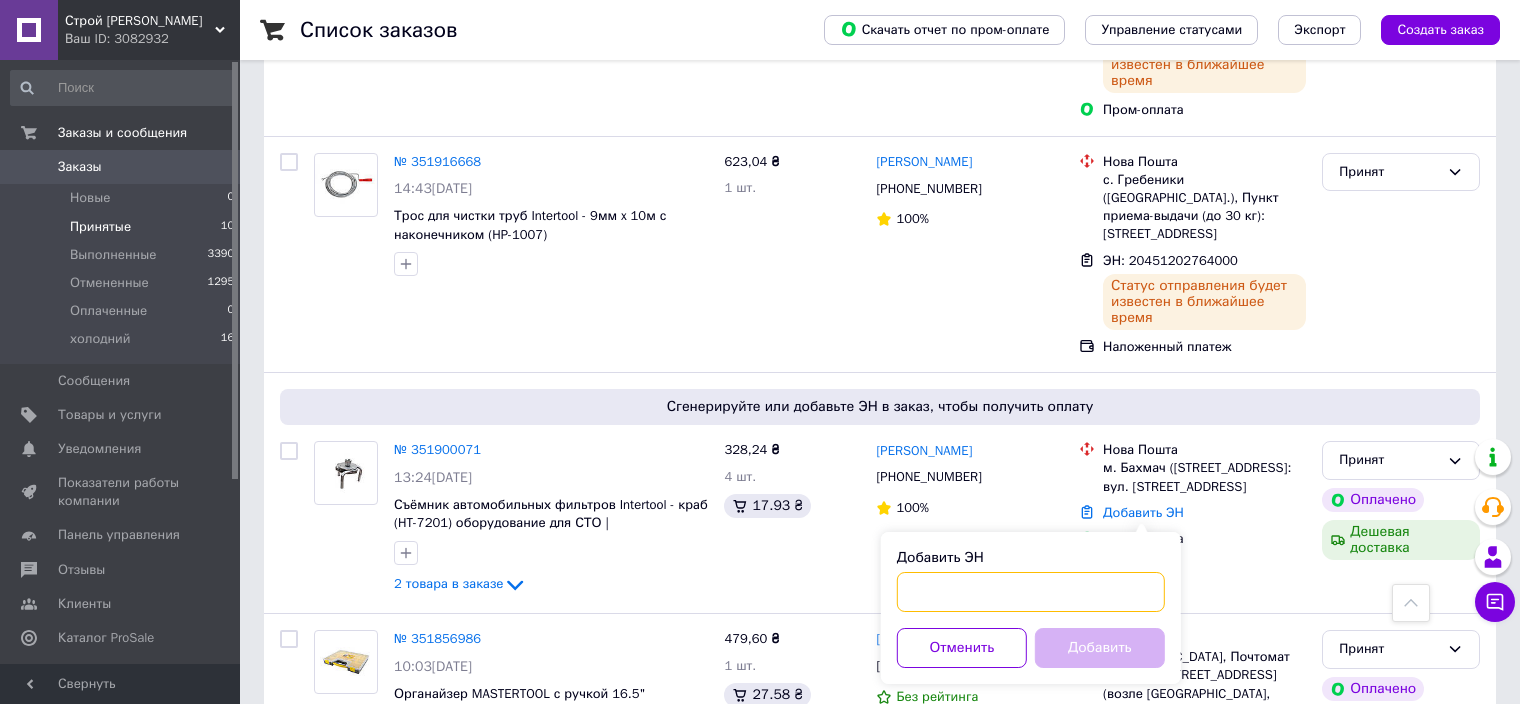 click on "Добавить ЭН" at bounding box center [1031, 592] 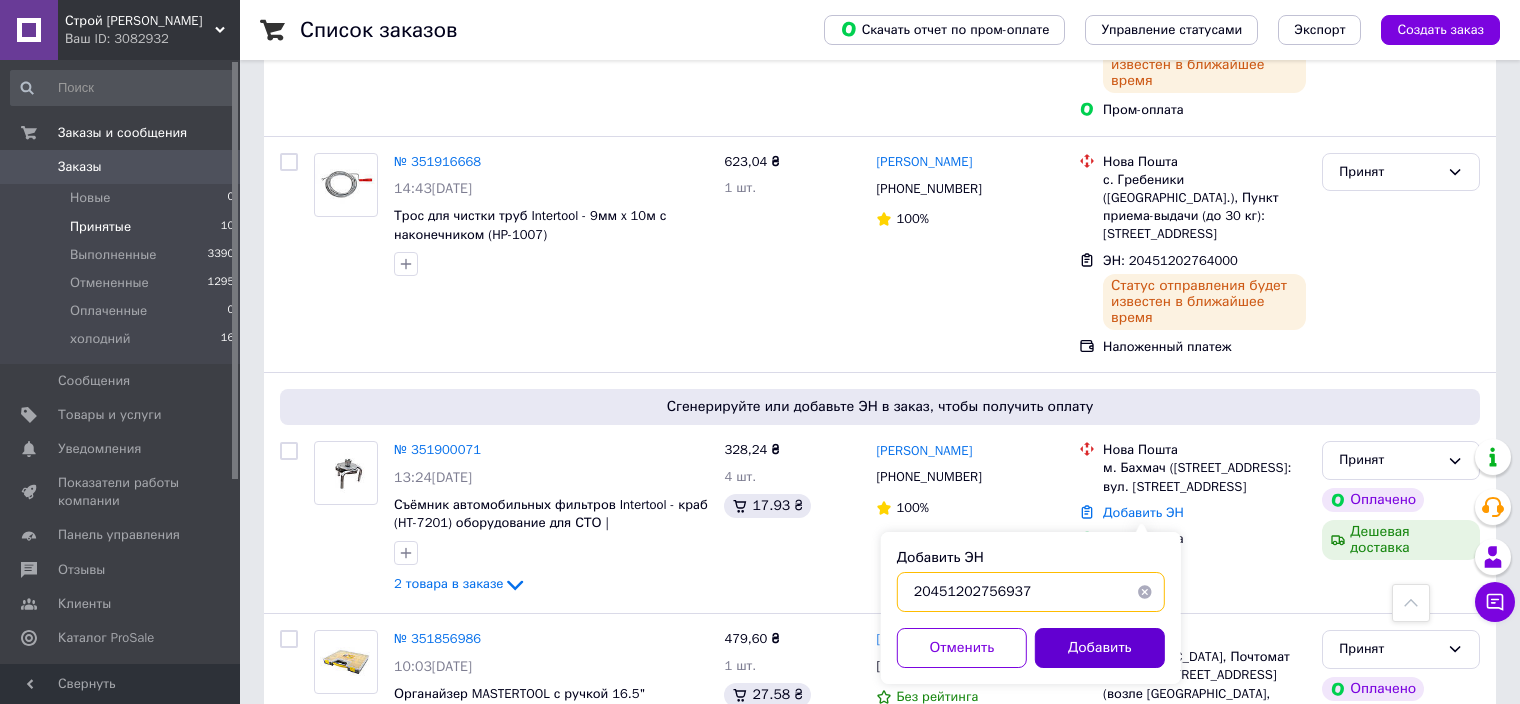 type on "20451202756937" 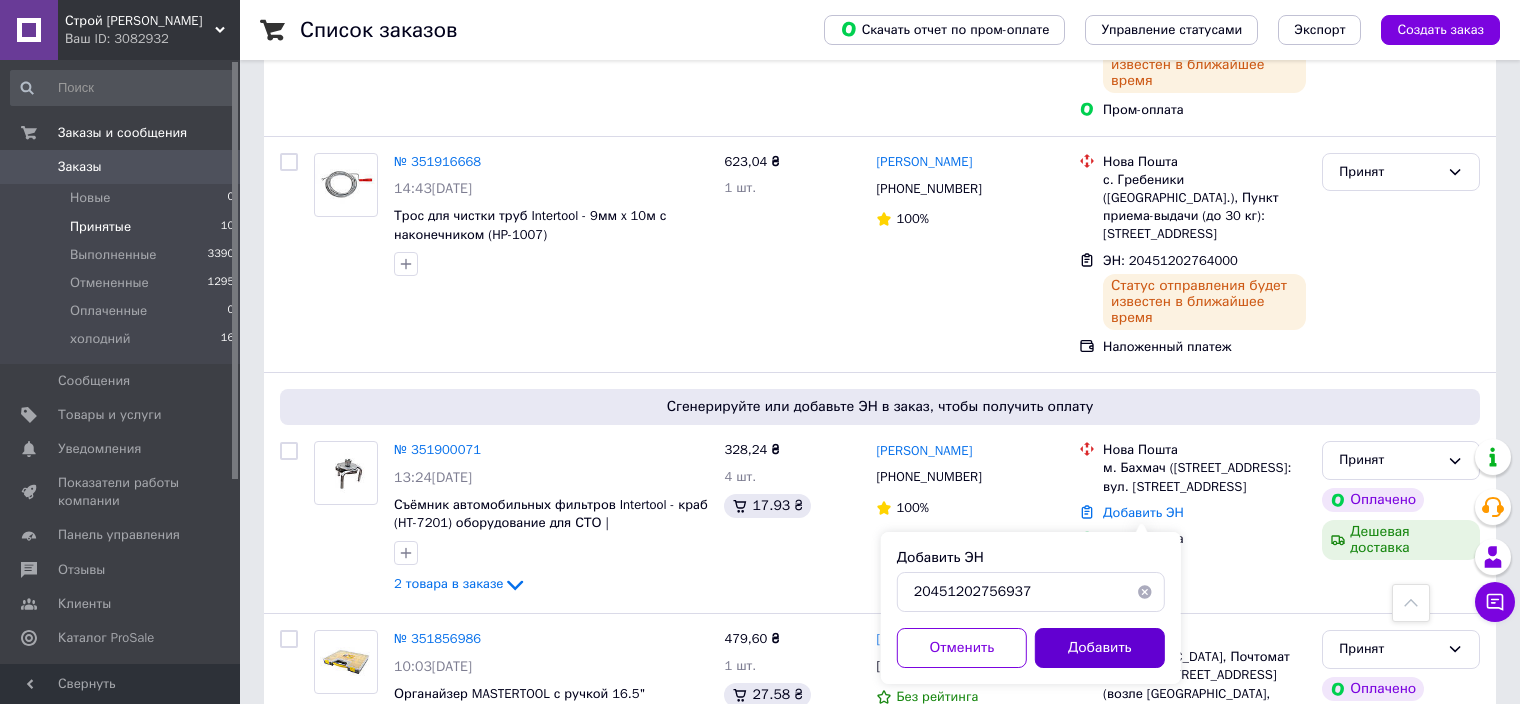 click on "Добавить" at bounding box center [1100, 648] 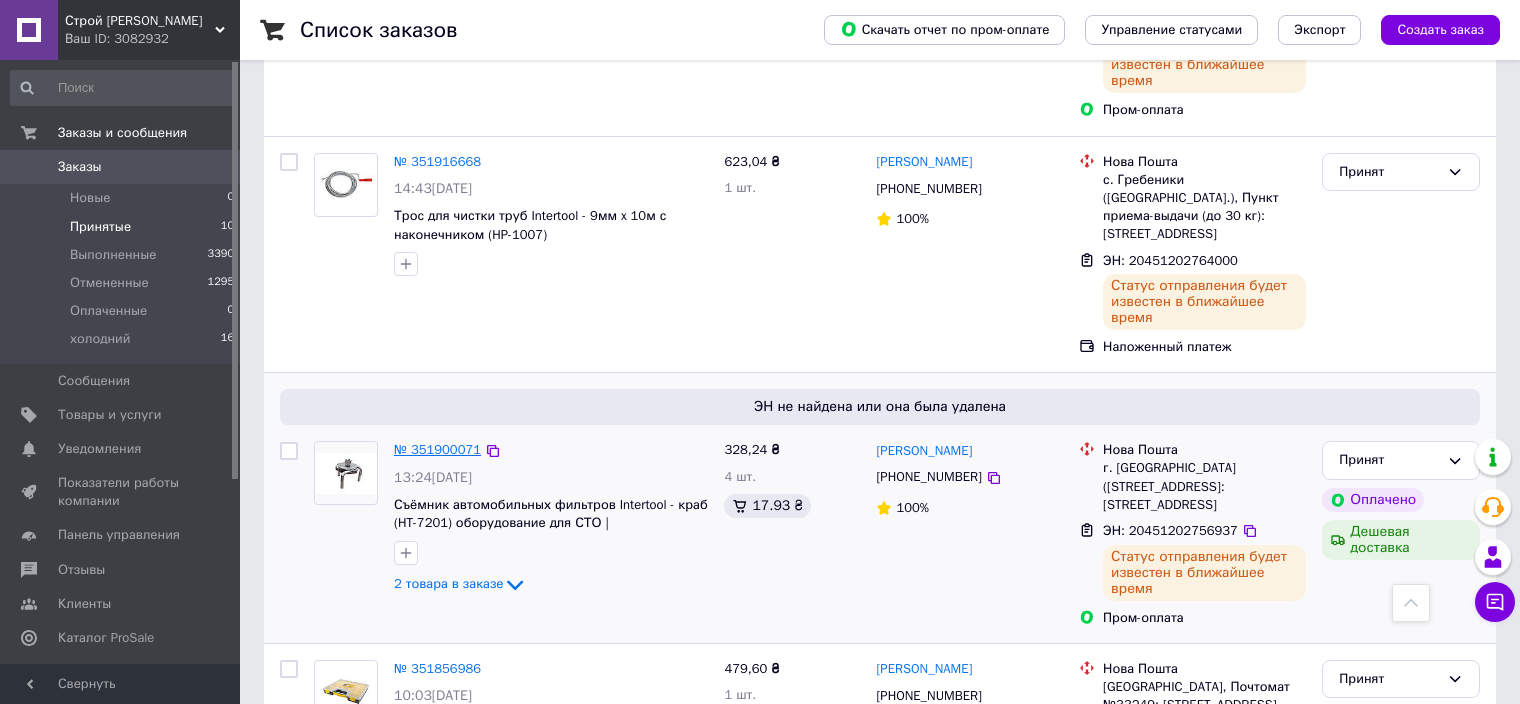 click on "№ 351900071" at bounding box center [437, 449] 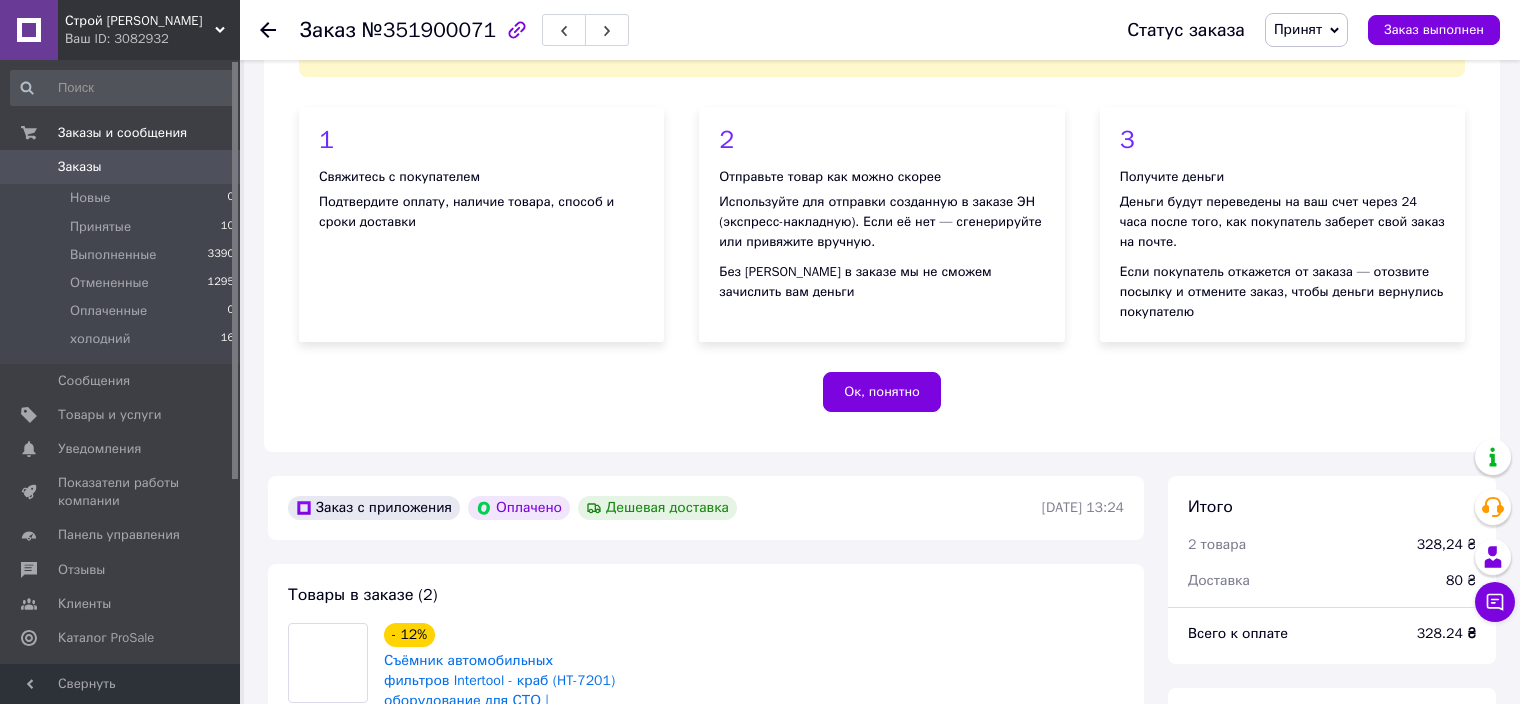 scroll, scrollTop: 700, scrollLeft: 0, axis: vertical 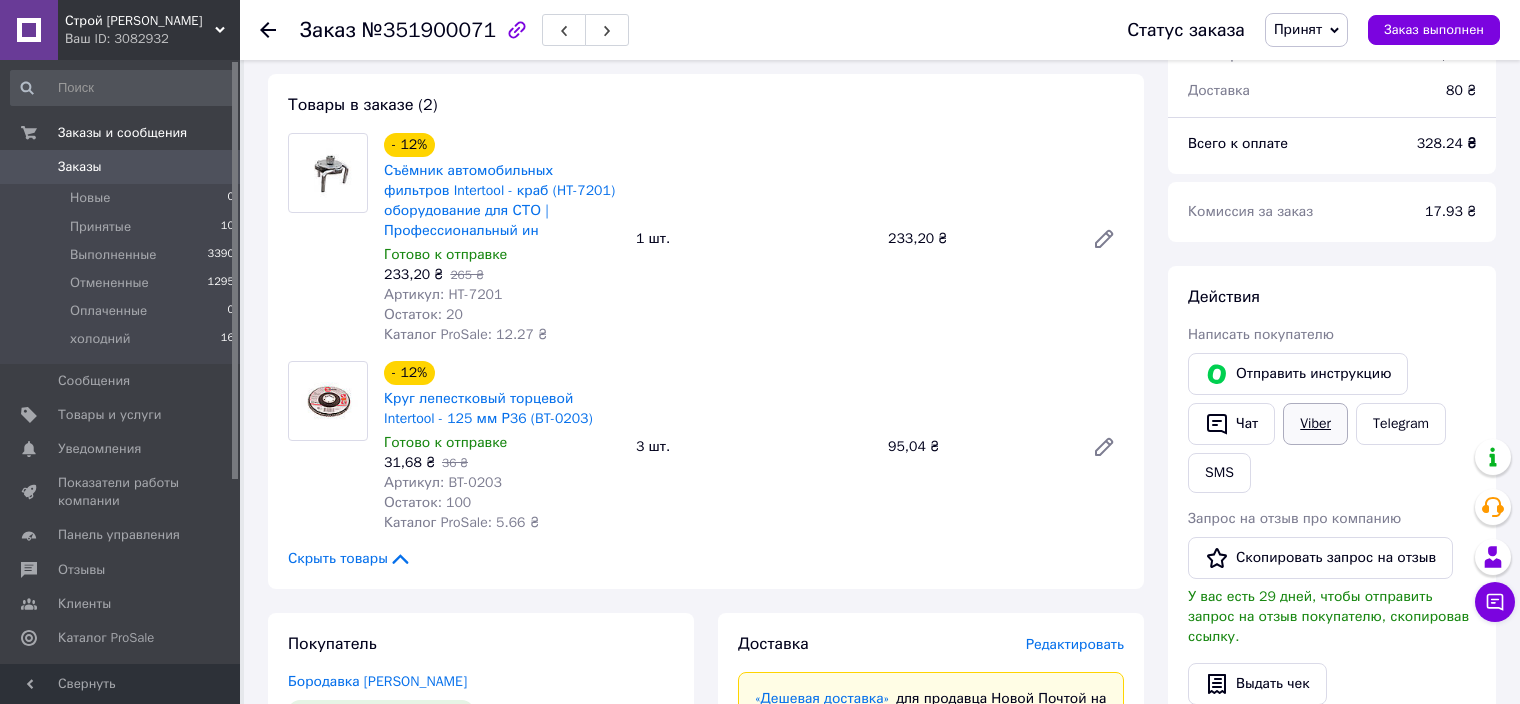 click on "Viber" at bounding box center (1315, 424) 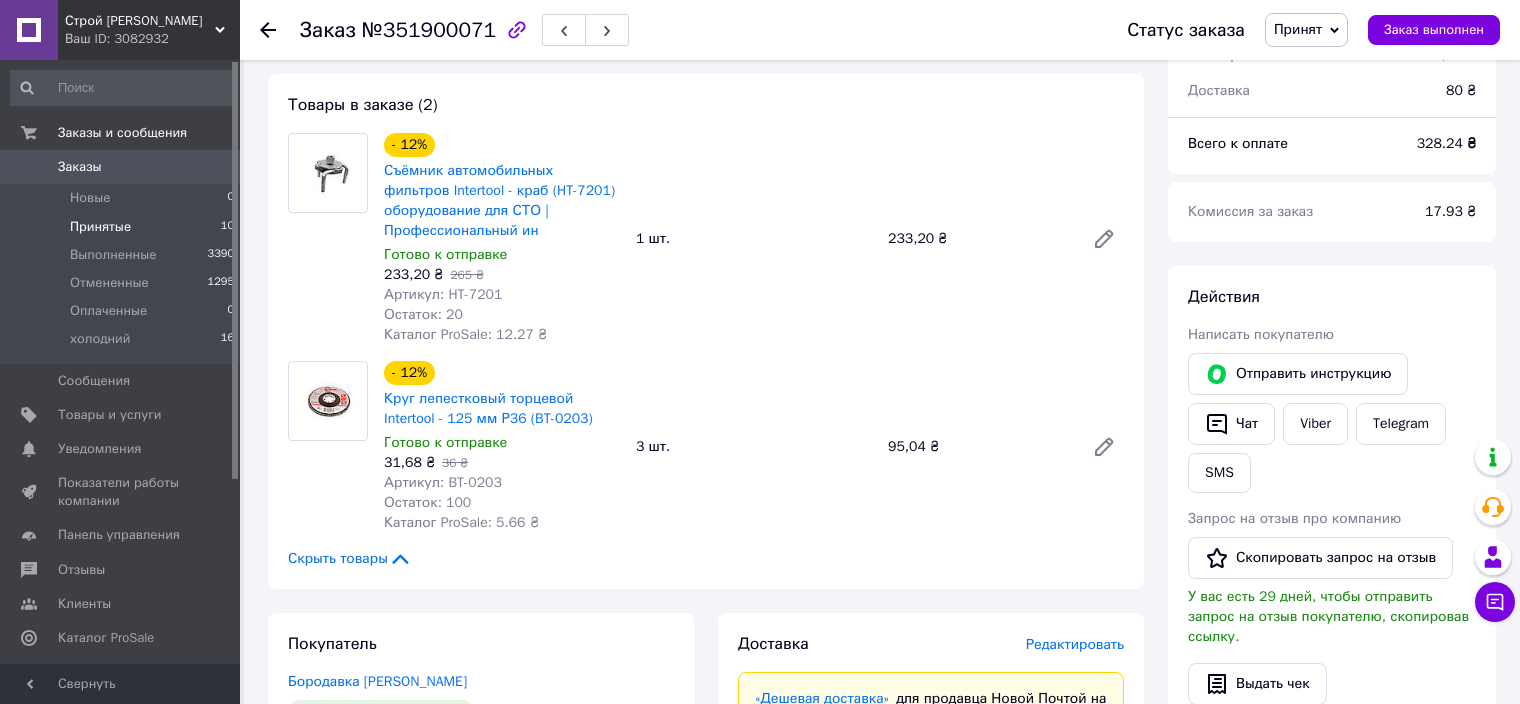 click on "Принятые" at bounding box center (100, 227) 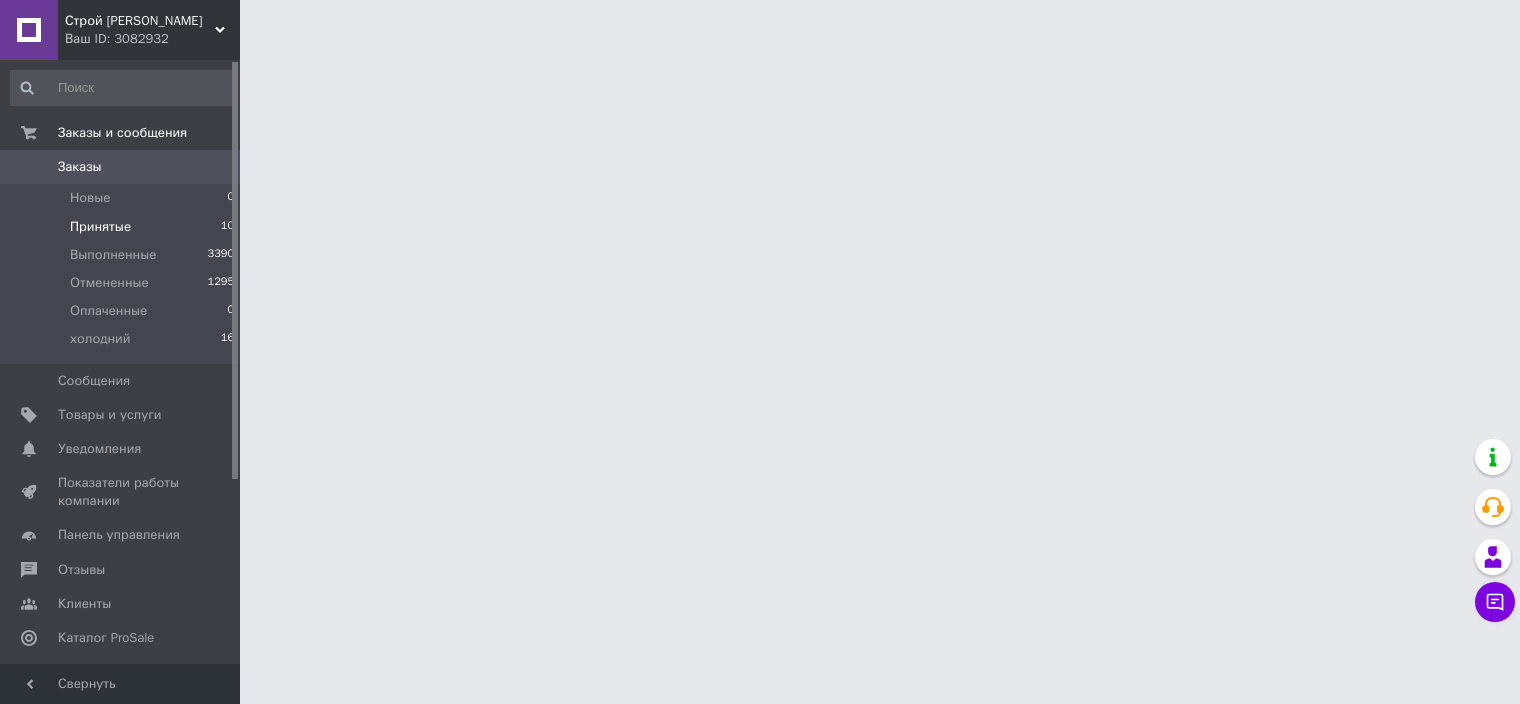 scroll, scrollTop: 0, scrollLeft: 0, axis: both 